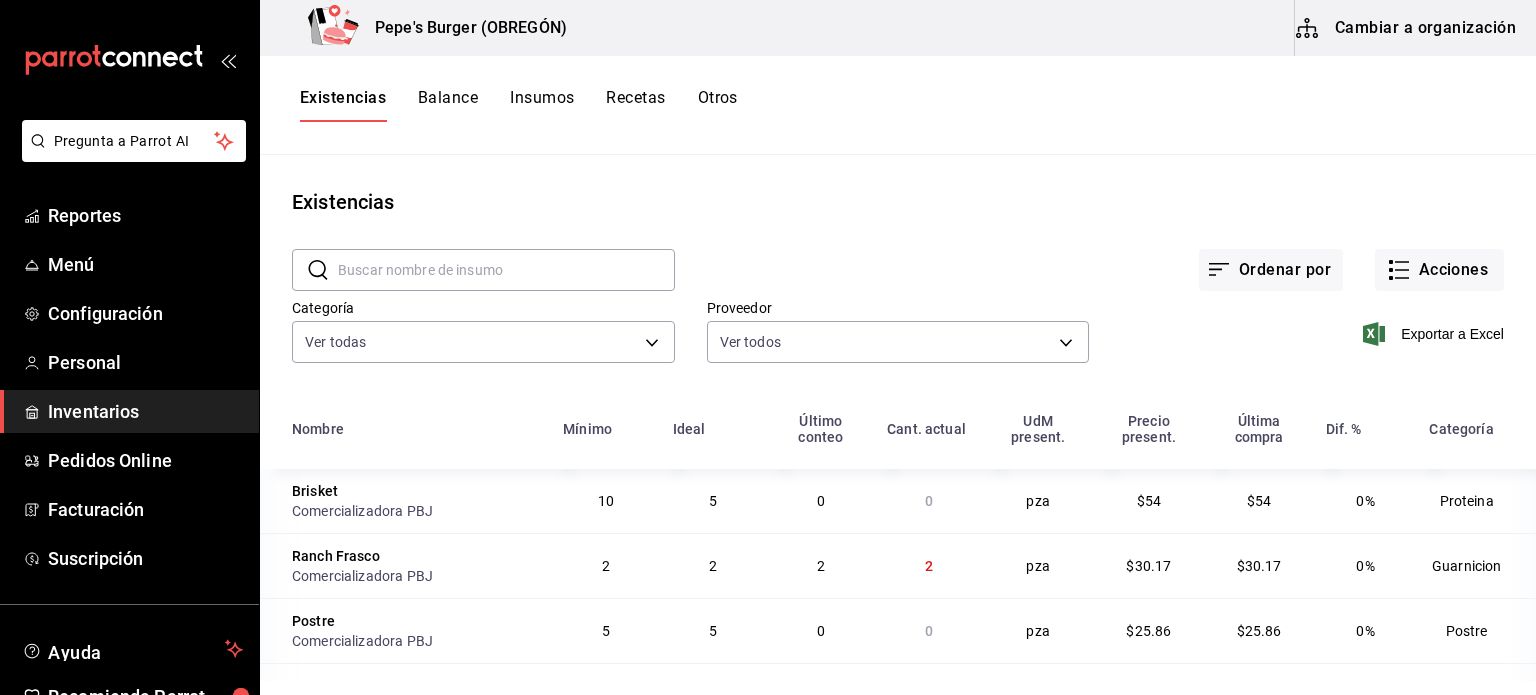scroll, scrollTop: 0, scrollLeft: 0, axis: both 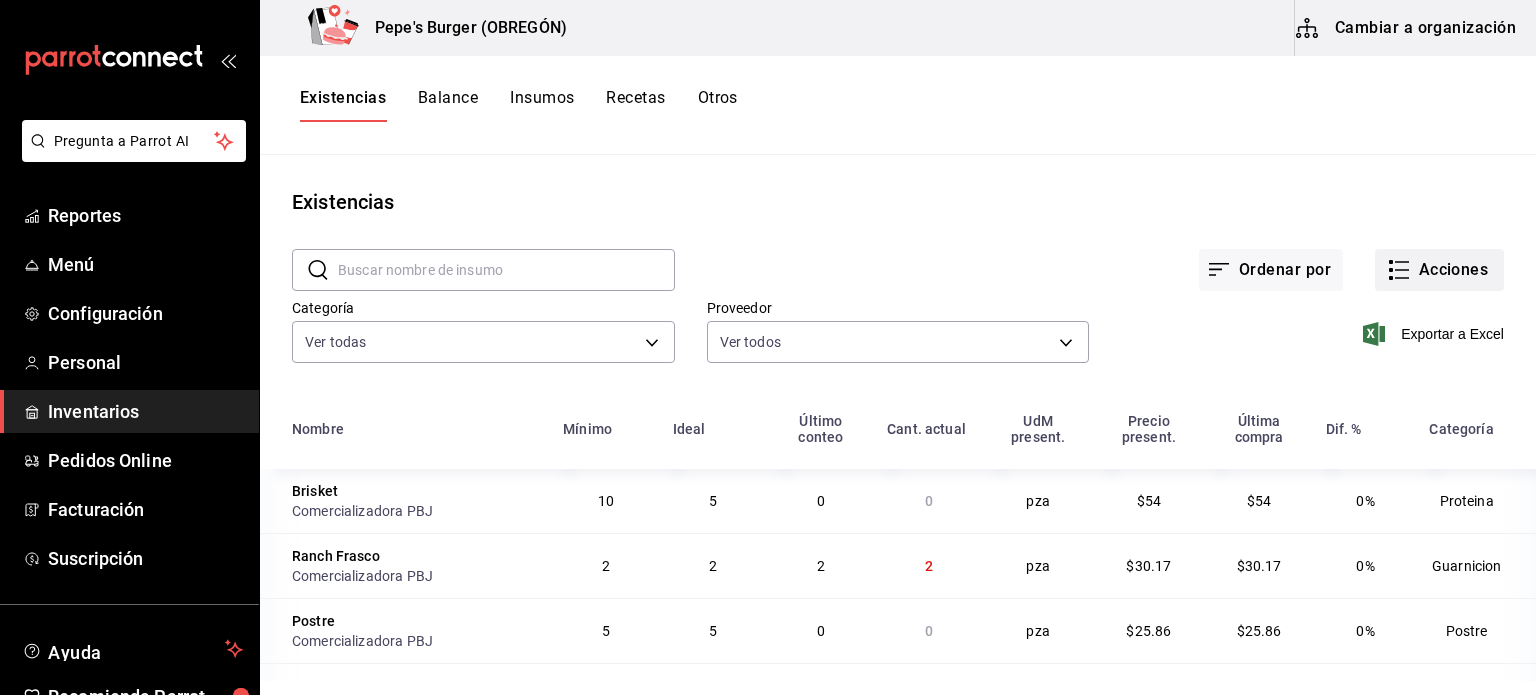 click on "Acciones" at bounding box center [1439, 270] 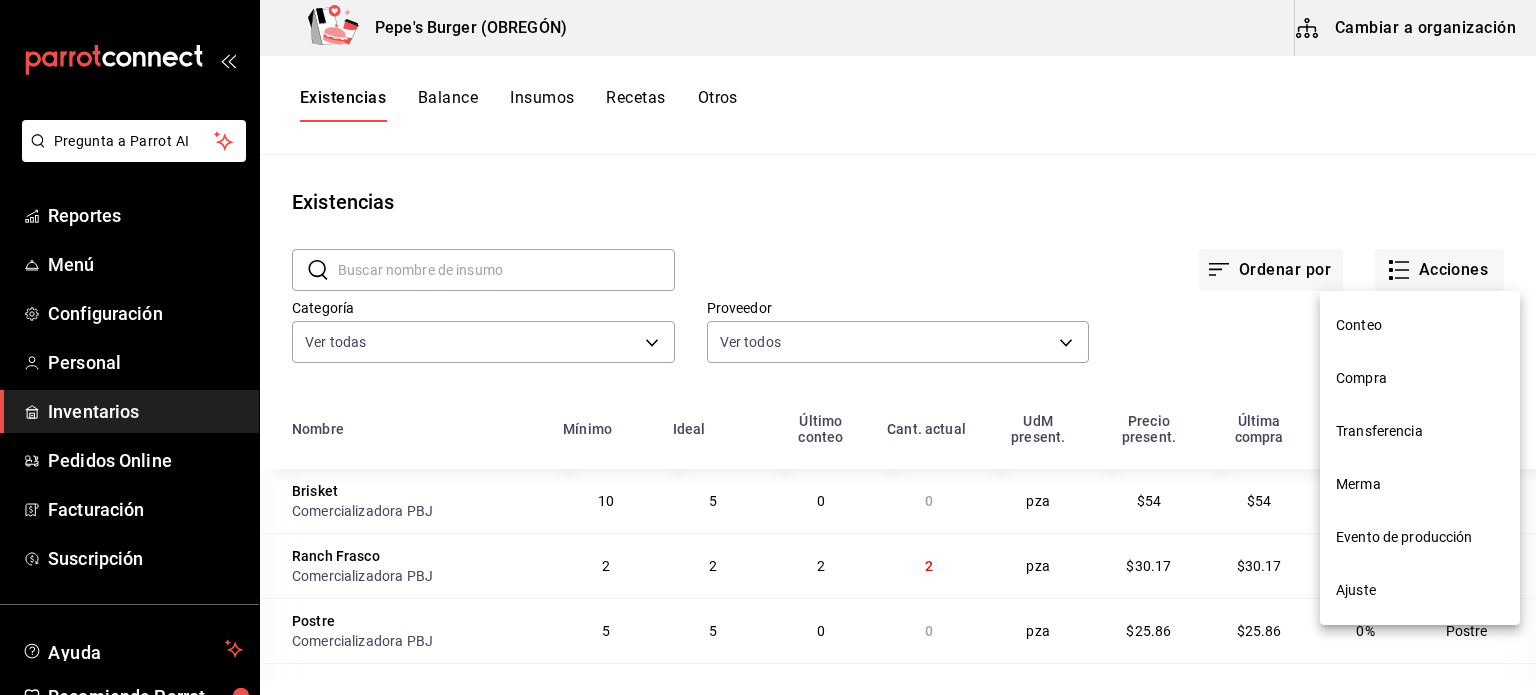 click on "Compra" at bounding box center (1420, 378) 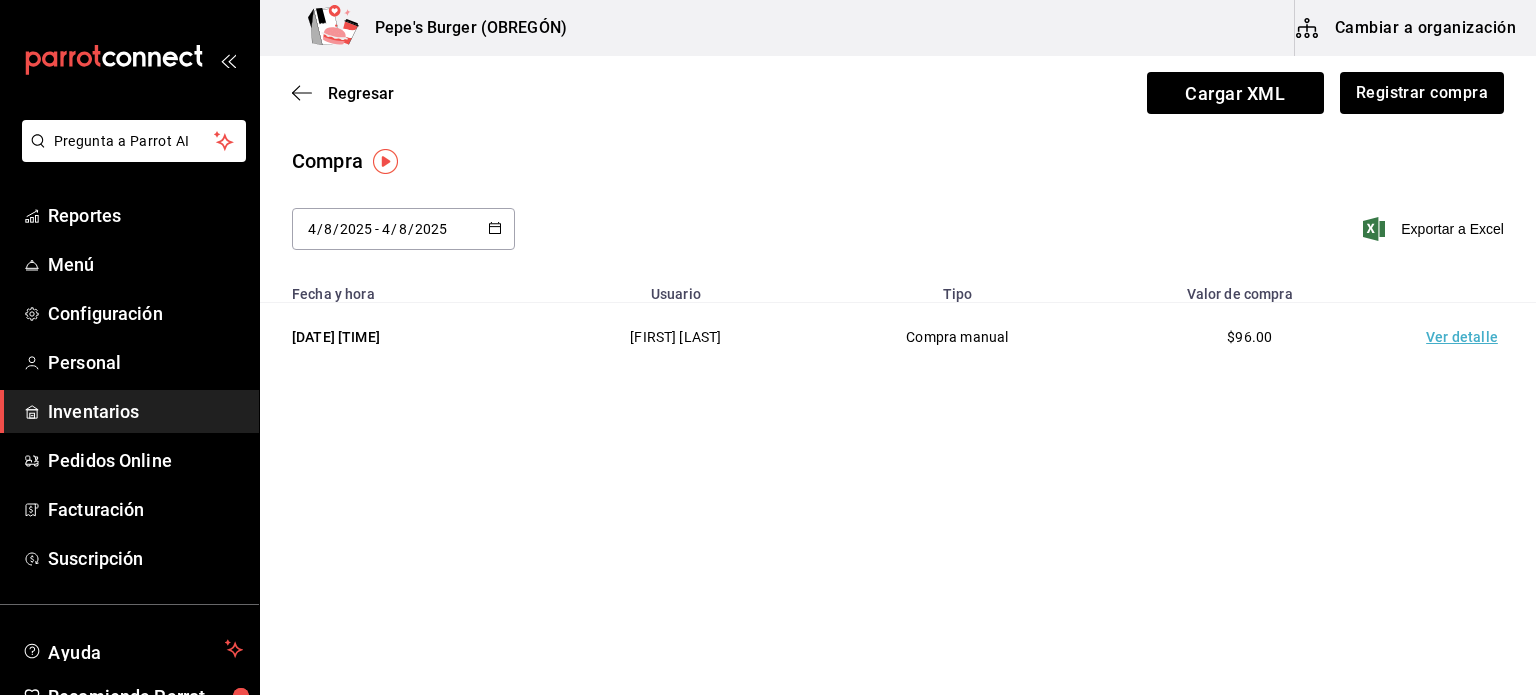 click on "Regresar Cargar XML Registrar compra" at bounding box center (898, 93) 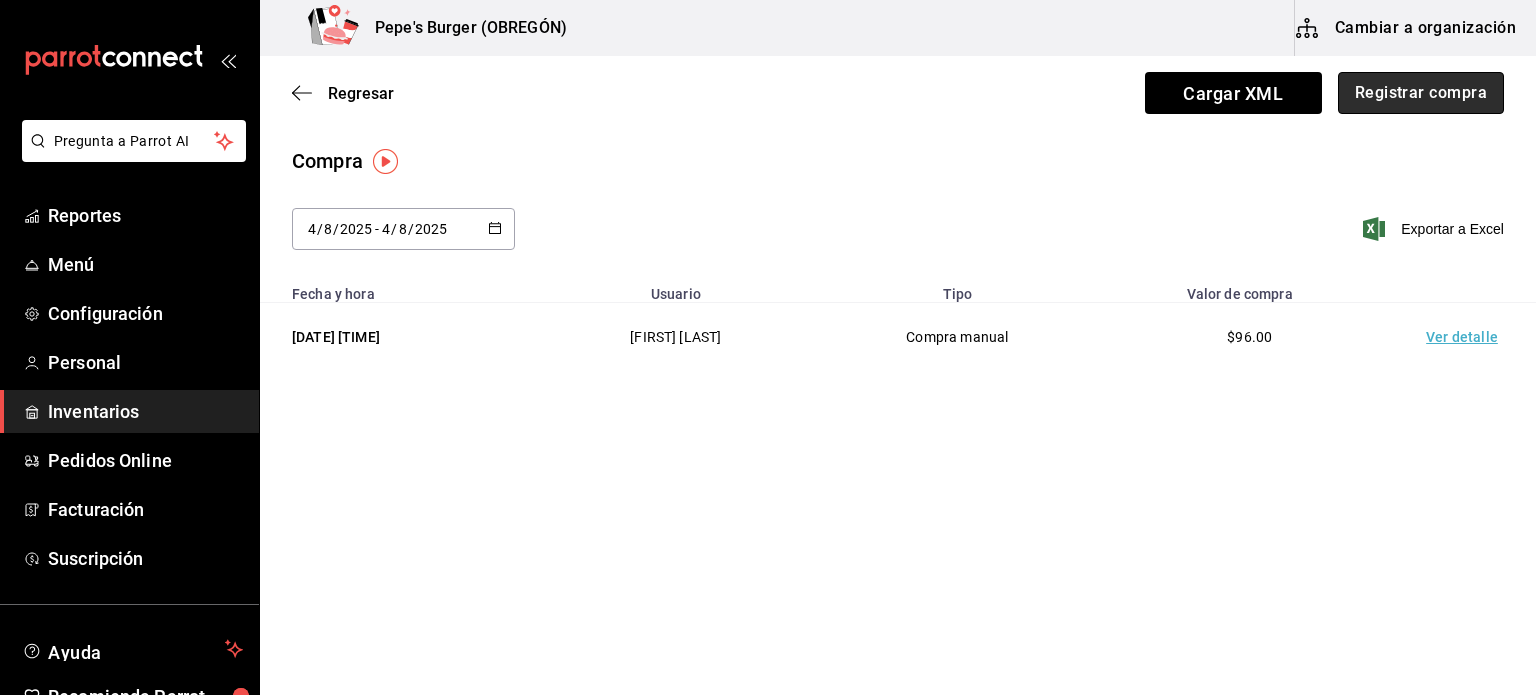 click on "Registrar compra" at bounding box center [1421, 93] 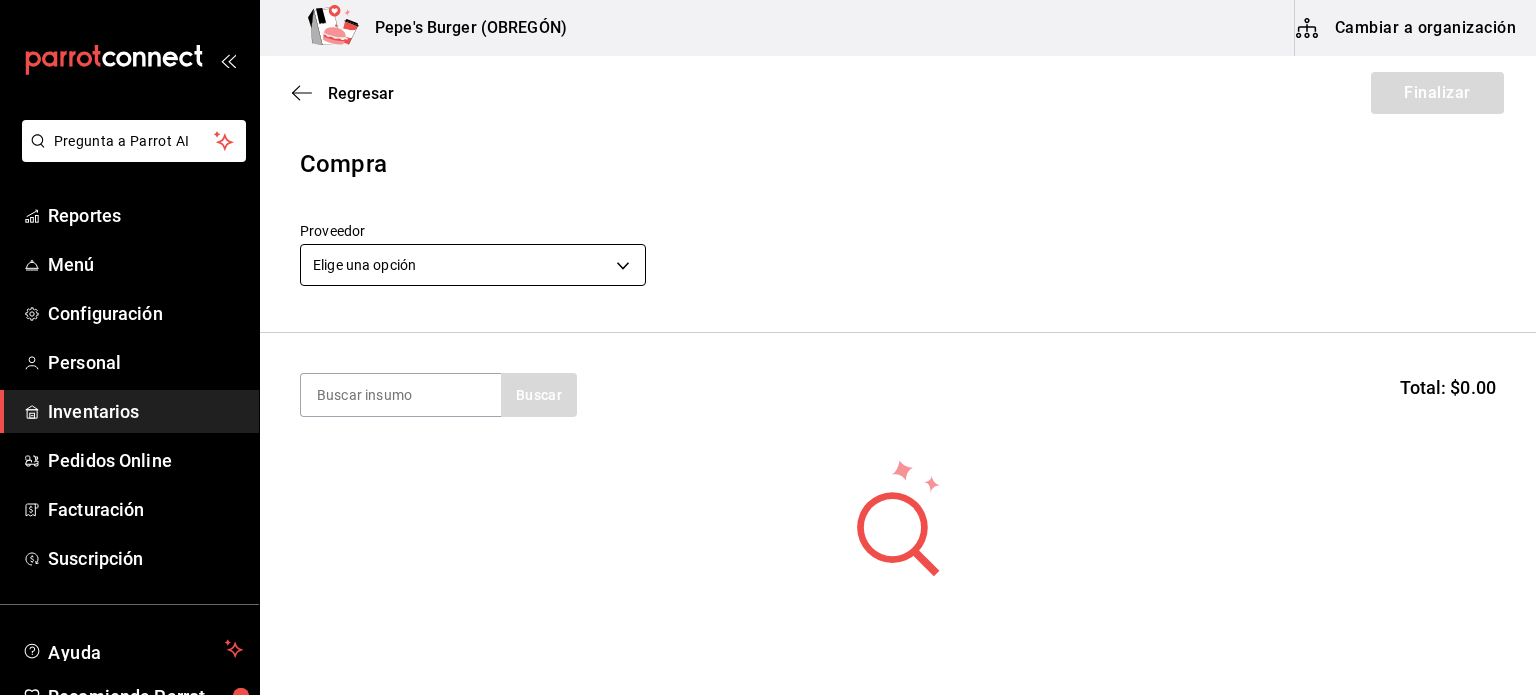 click on "Pregunta a Parrot AI Reportes   Menú   Configuración   Personal   Inventarios   Pedidos Online   Facturación   Suscripción   Ayuda Recomienda Parrot   [FIRST] [LAST]   Sugerir nueva función   Pepe's Burger ([CITY]) Cambiar a organización Regresar Finalizar Compra Proveedor Elige una opción default Buscar Total: $0.00 No hay insumos a mostrar. Busca un insumo para agregarlo a la lista GANA 1 MES GRATIS EN TU SUSCRIPCIÓN AQUÍ ¿Recuerdas cómo empezó tu restaurante?
Hoy puedes ayudar a un colega a tener el mismo cambio que tú viviste.
Recomienda Parrot directamente desde tu Portal Administrador.
Es fácil y rápido.
🎁 Por cada restaurante que se una, ganas 1 mes gratis. Ver video tutorial Ir a video Pregunta a Parrot AI Reportes   Menú   Configuración   Personal   Inventarios   Pedidos Online   Facturación   Suscripción   Ayuda Recomienda Parrot   [FIRST] [LAST]   Sugerir nueva función   Editar Eliminar Visitar centro de ayuda [PHONE] [EMAIL] [PHONE]" at bounding box center (768, 291) 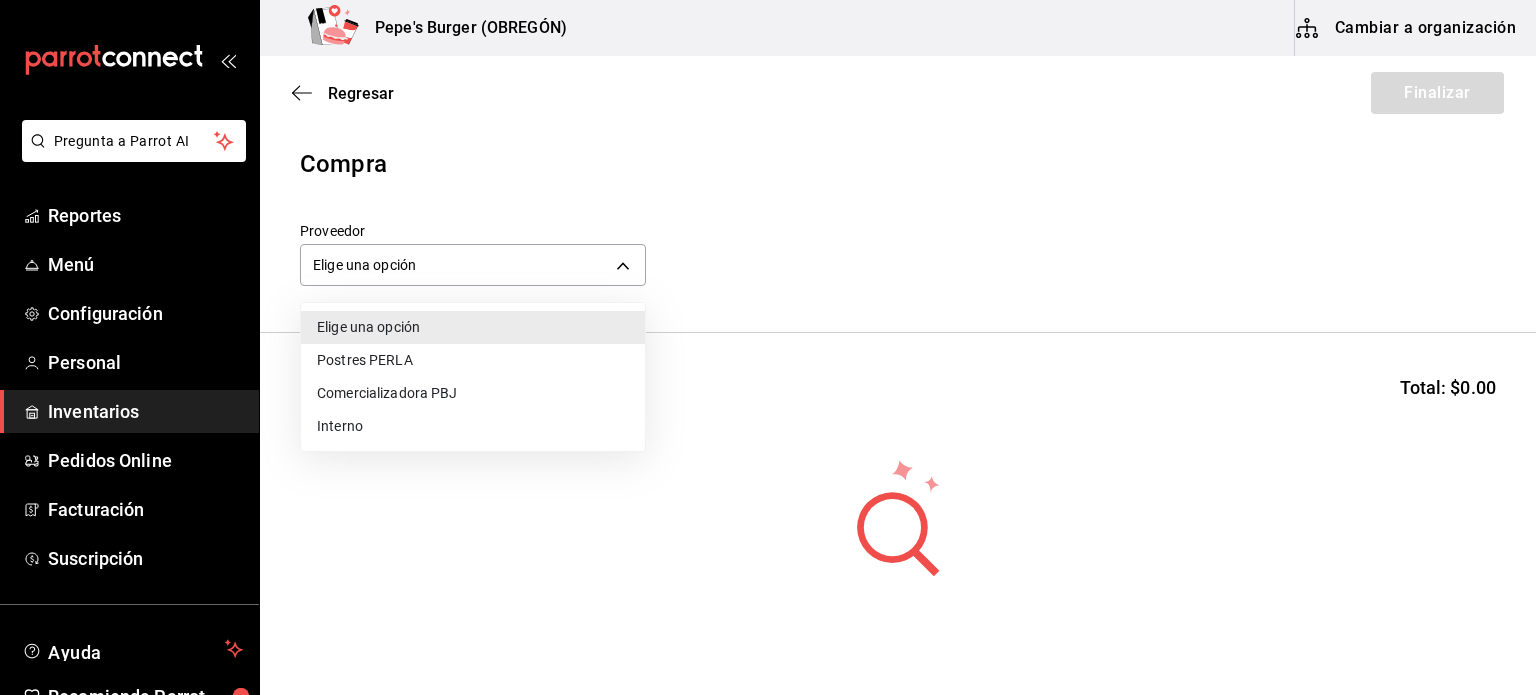click on "Comercializadora PBJ" at bounding box center (473, 393) 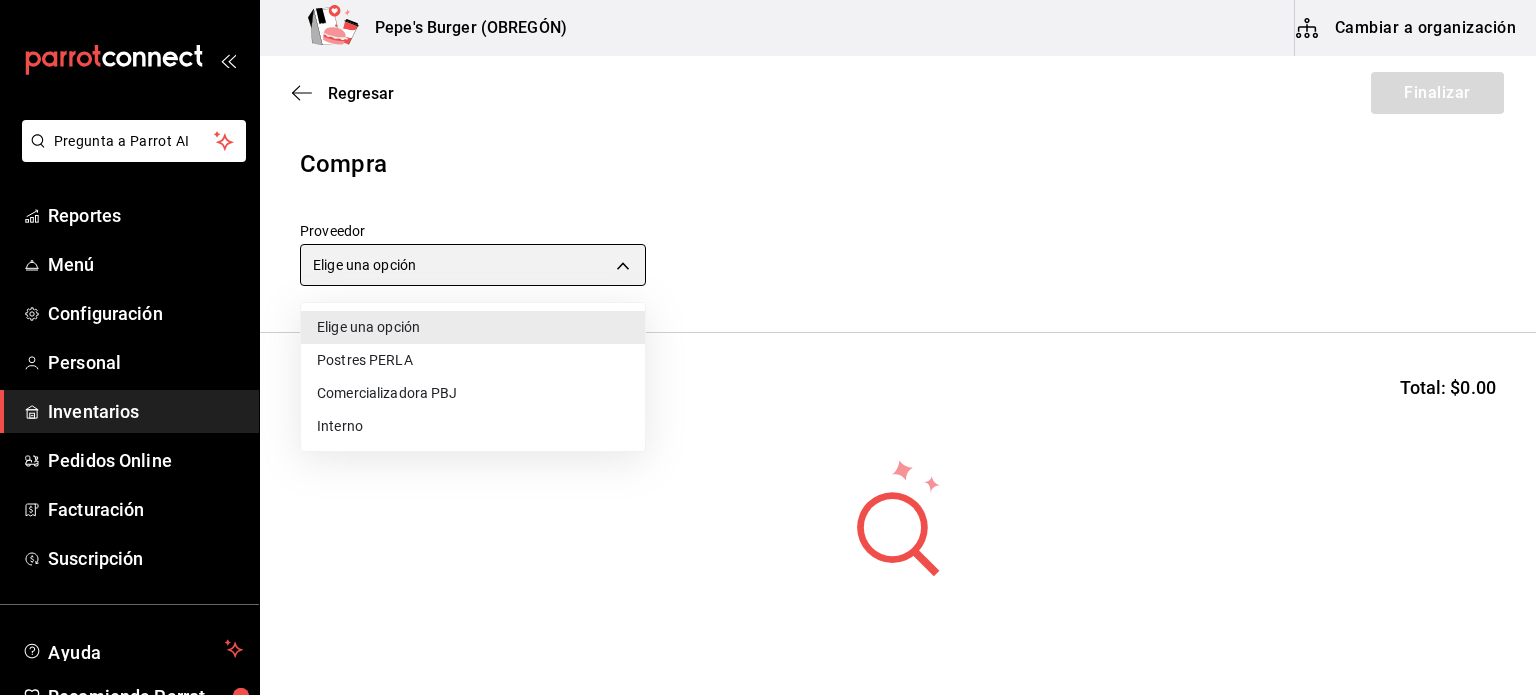type on "73989370-521d-4bc8-8ea0-0c8e3494ddd7" 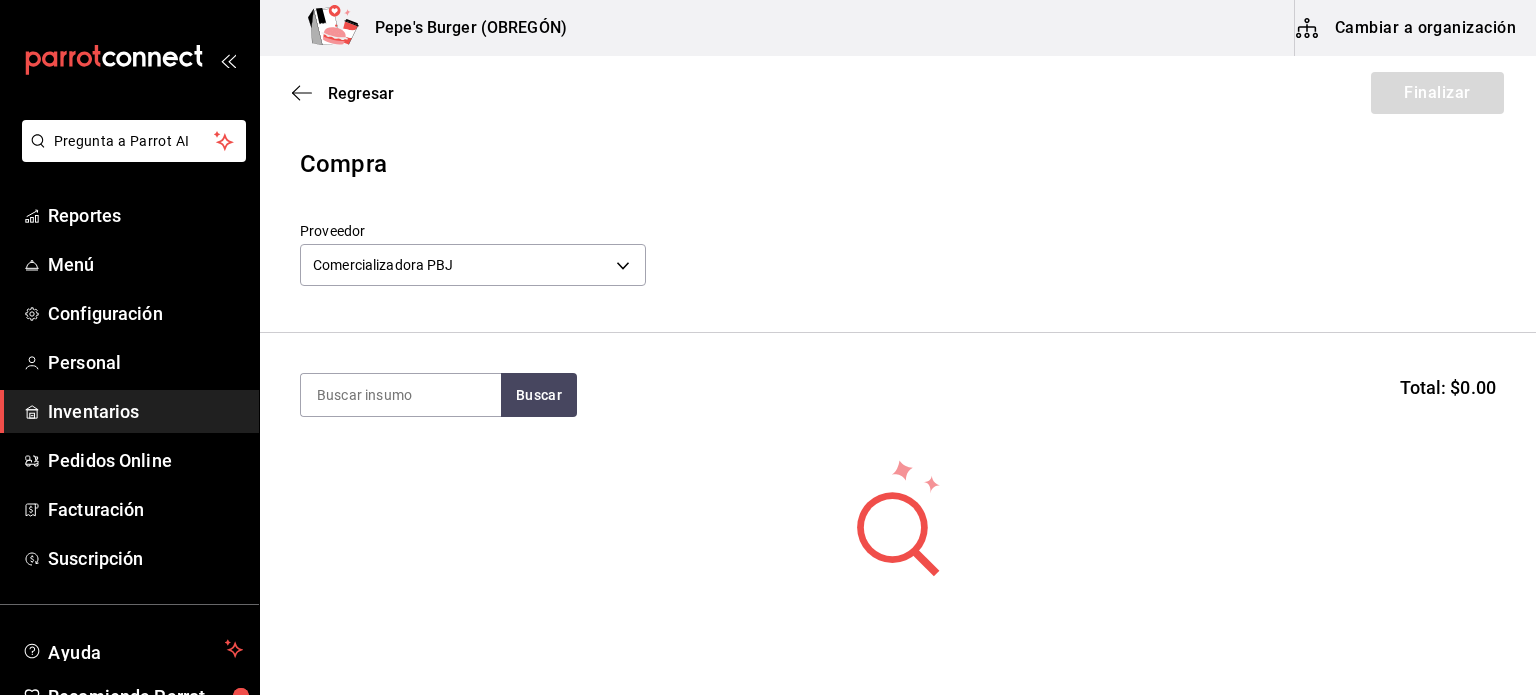 click at bounding box center (401, 395) 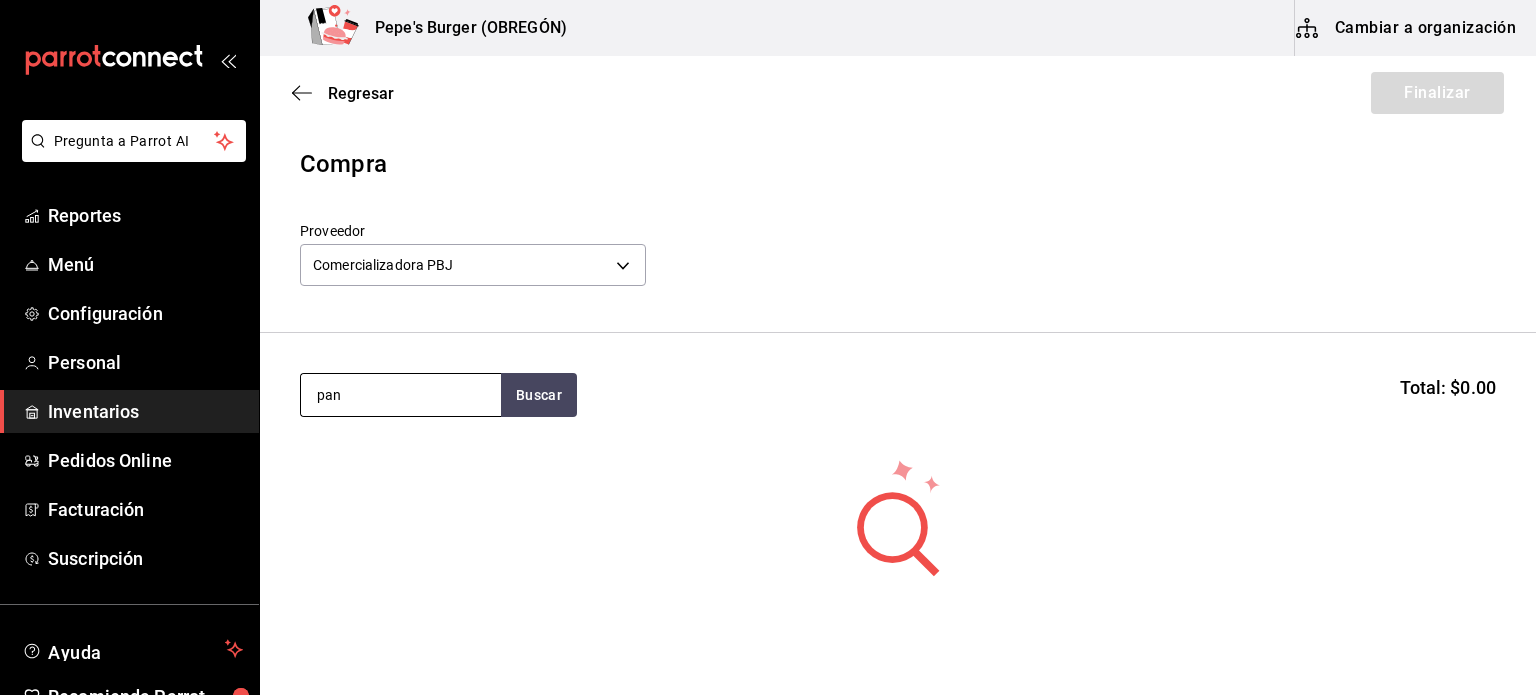 type on "pan" 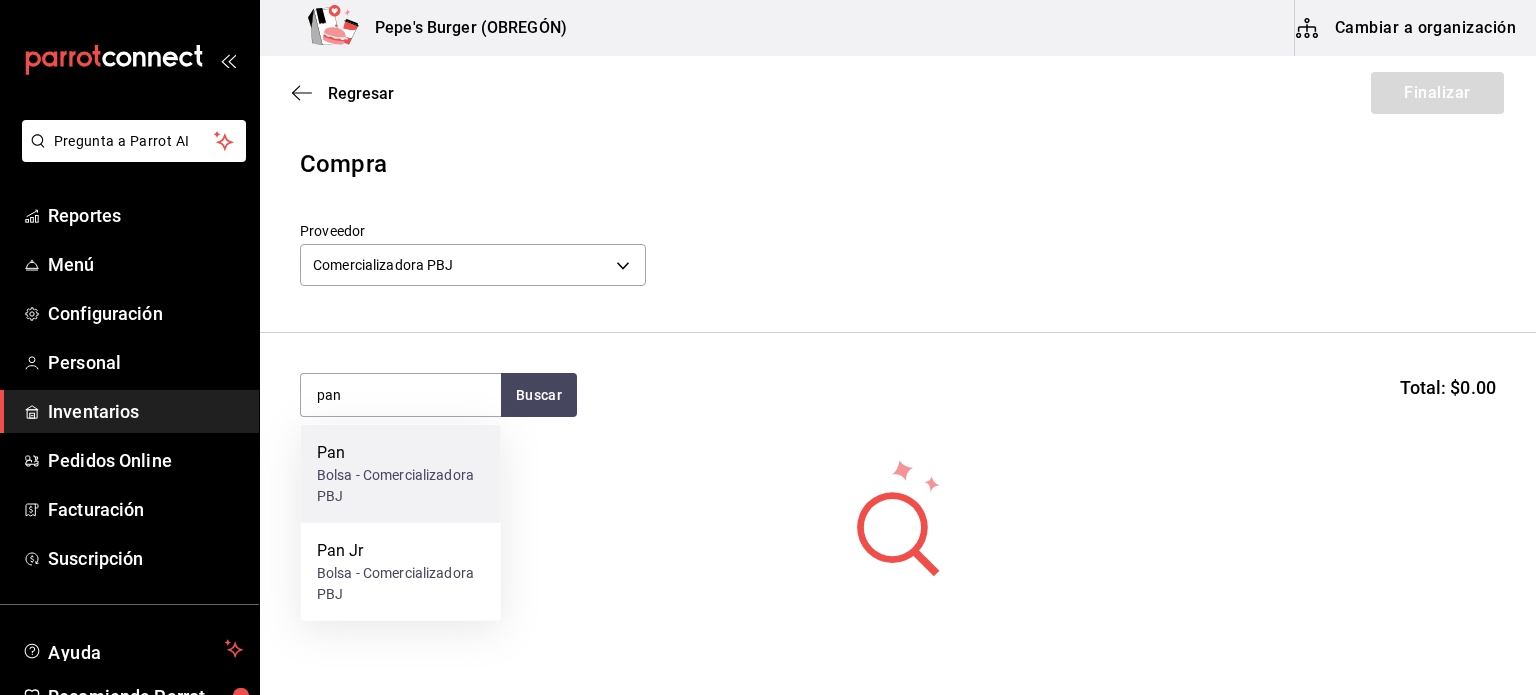 click on "Pan" at bounding box center [401, 453] 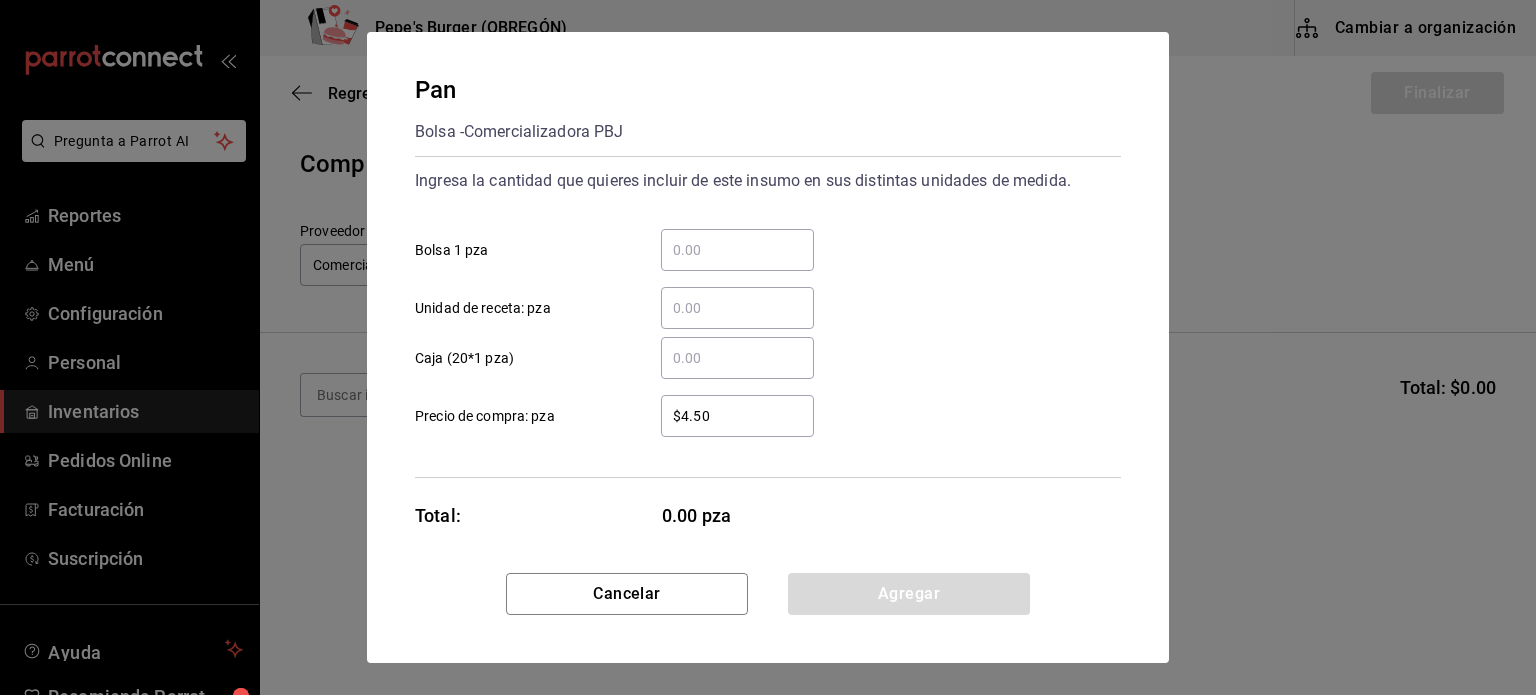 click on "​ Bolsa 1 pza" at bounding box center [737, 250] 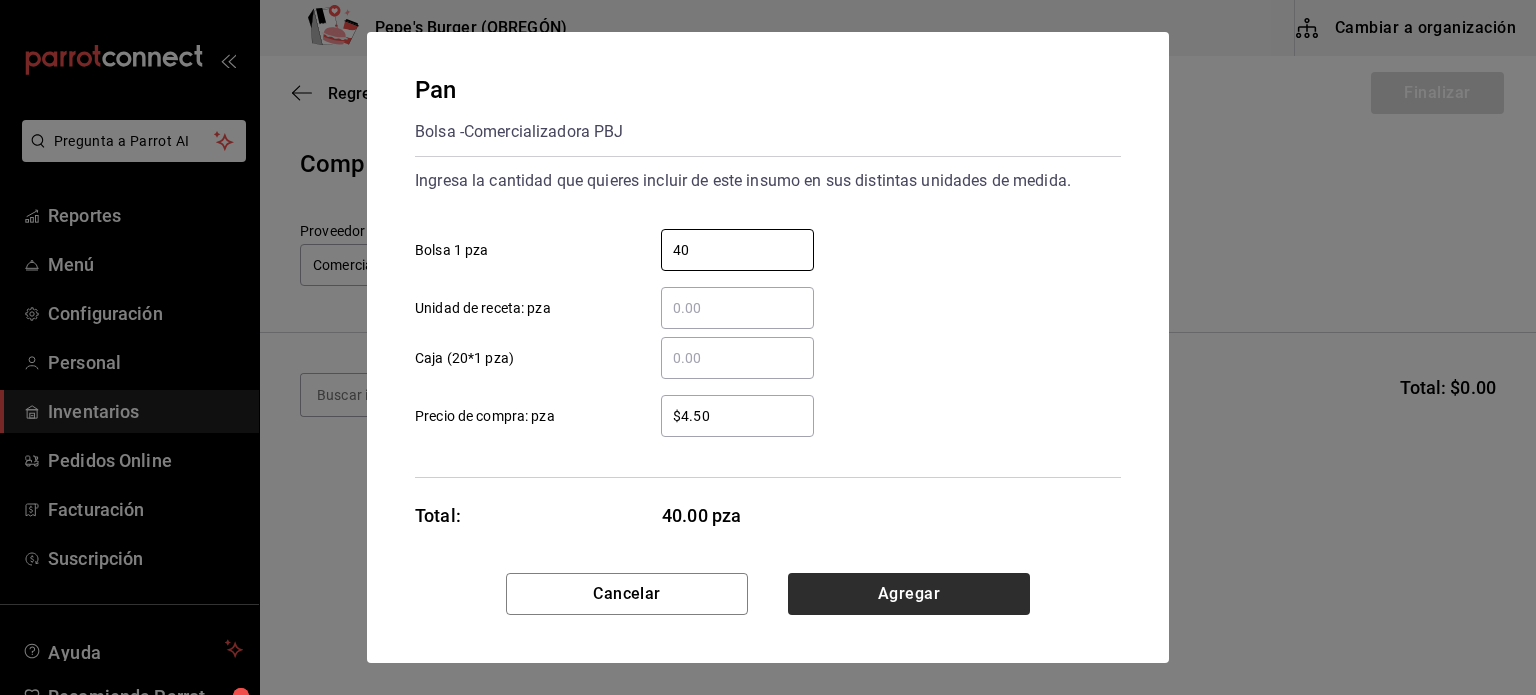 type on "40" 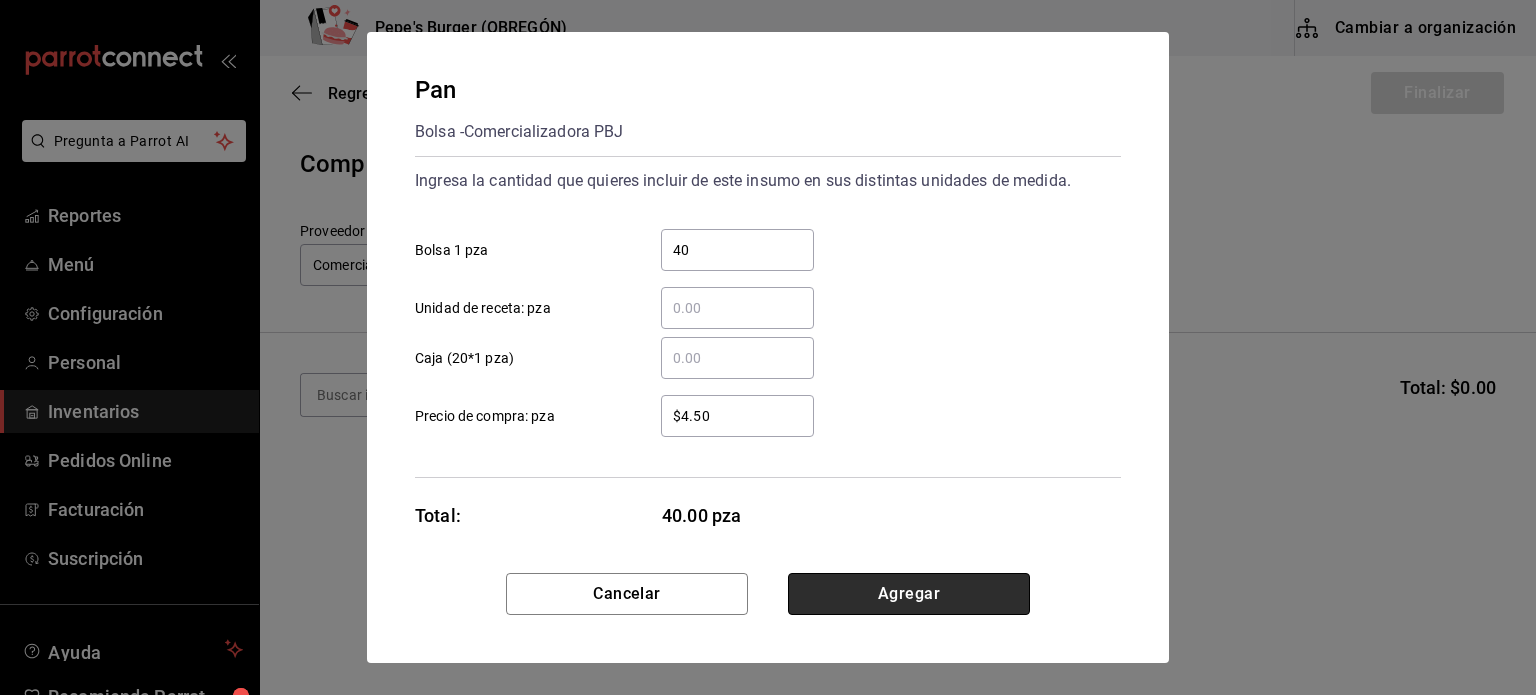 click on "Agregar" at bounding box center [909, 594] 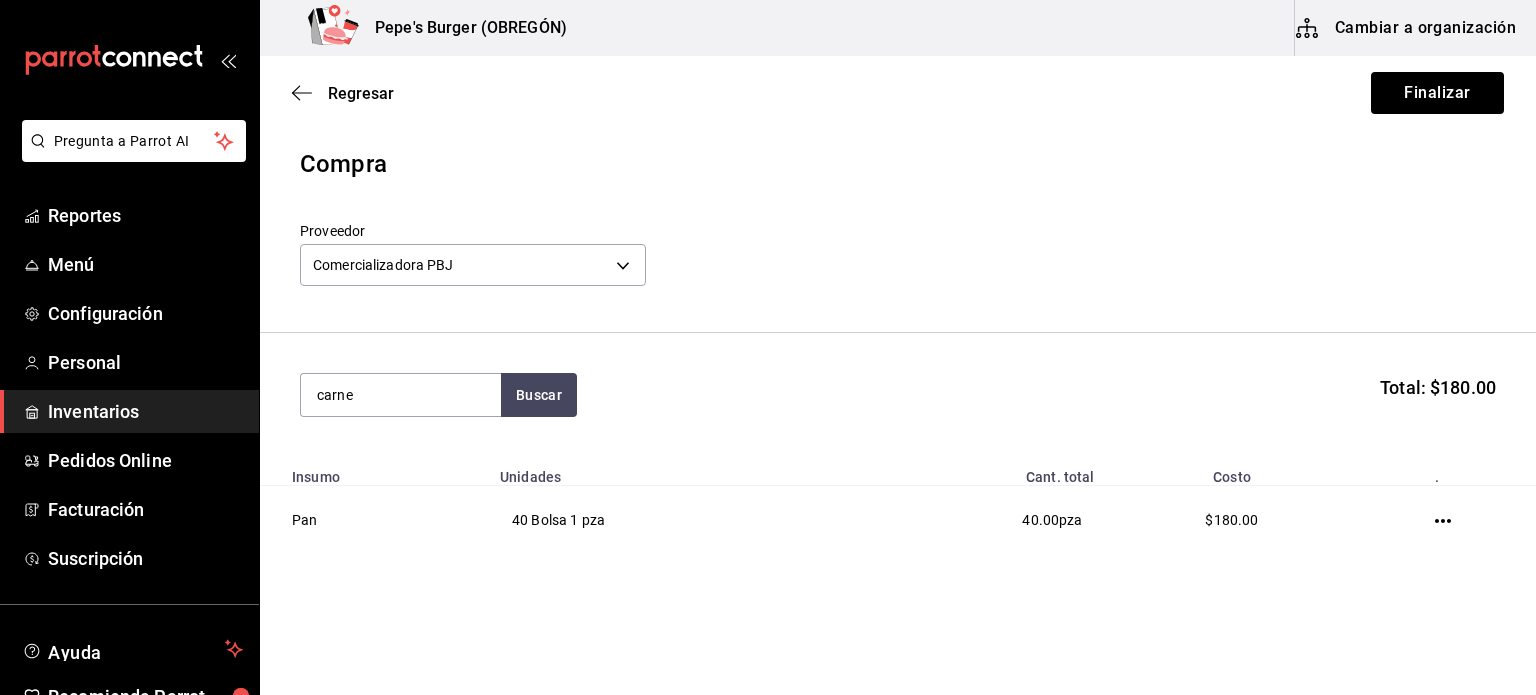 type on "carne" 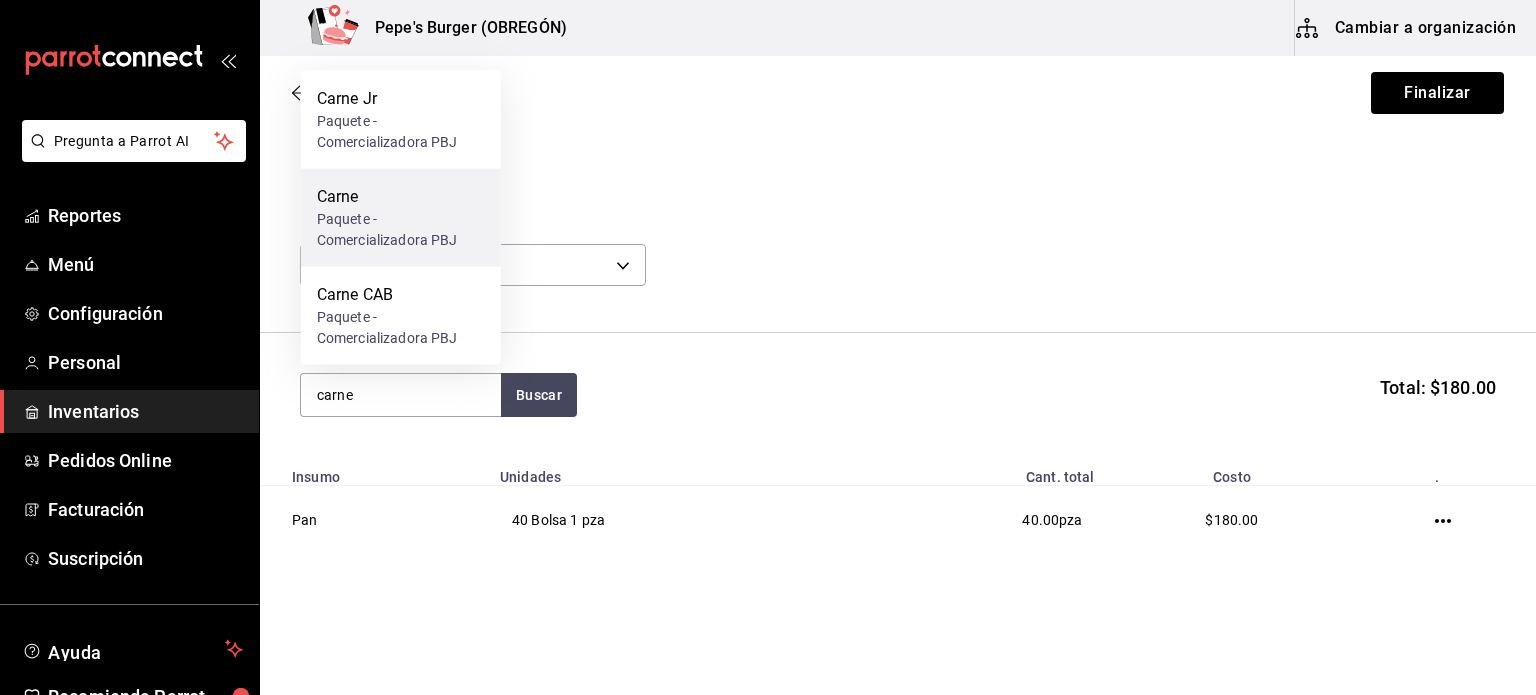 click on "Paquete - Comercializadora PBJ" at bounding box center (401, 230) 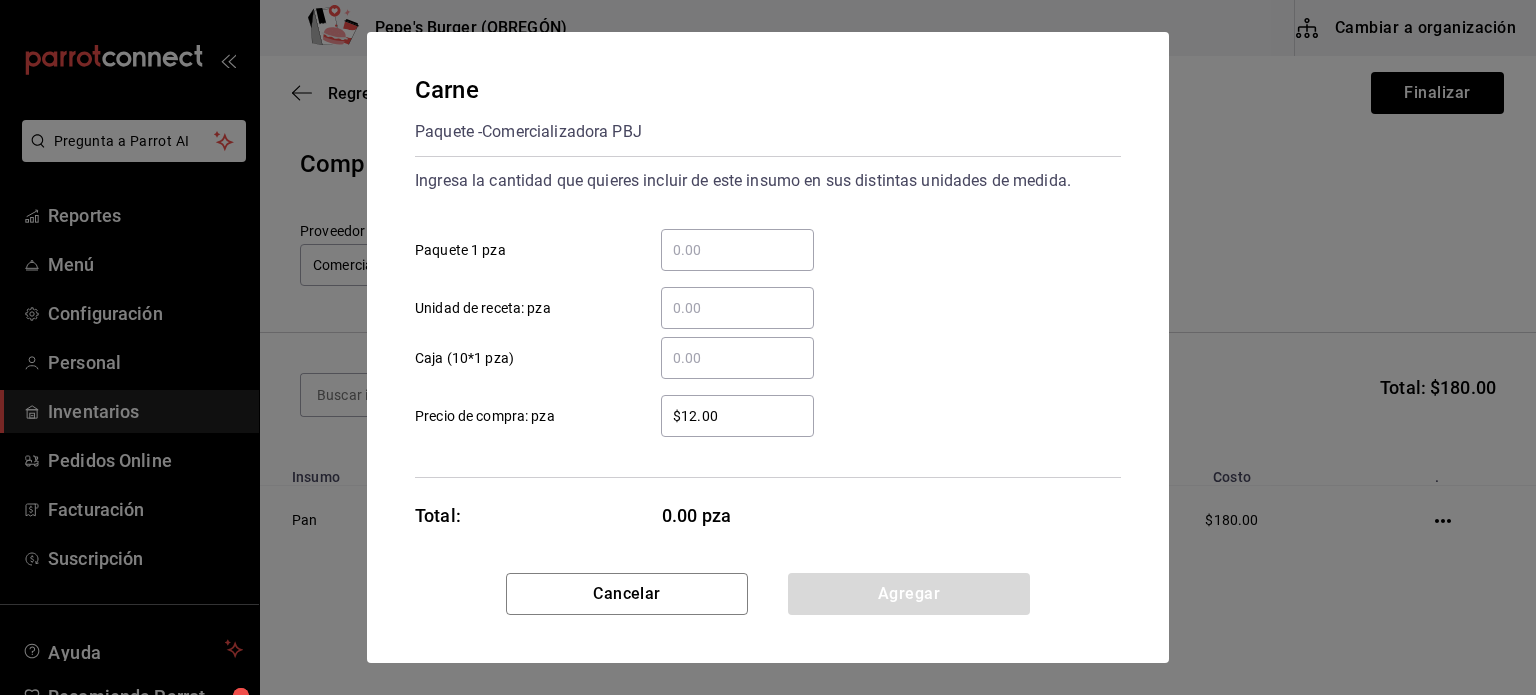 click on "​ Unidad de receta: pza" at bounding box center (760, 300) 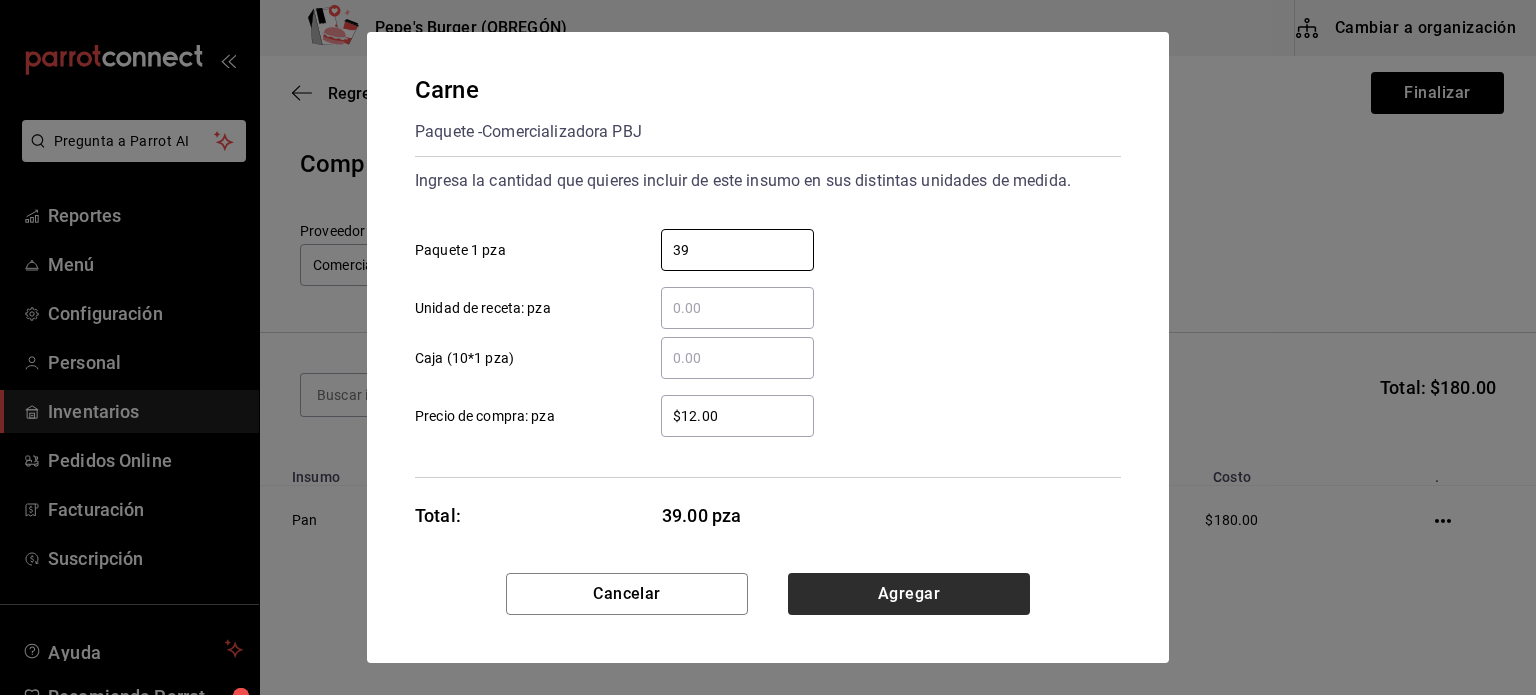 type on "39" 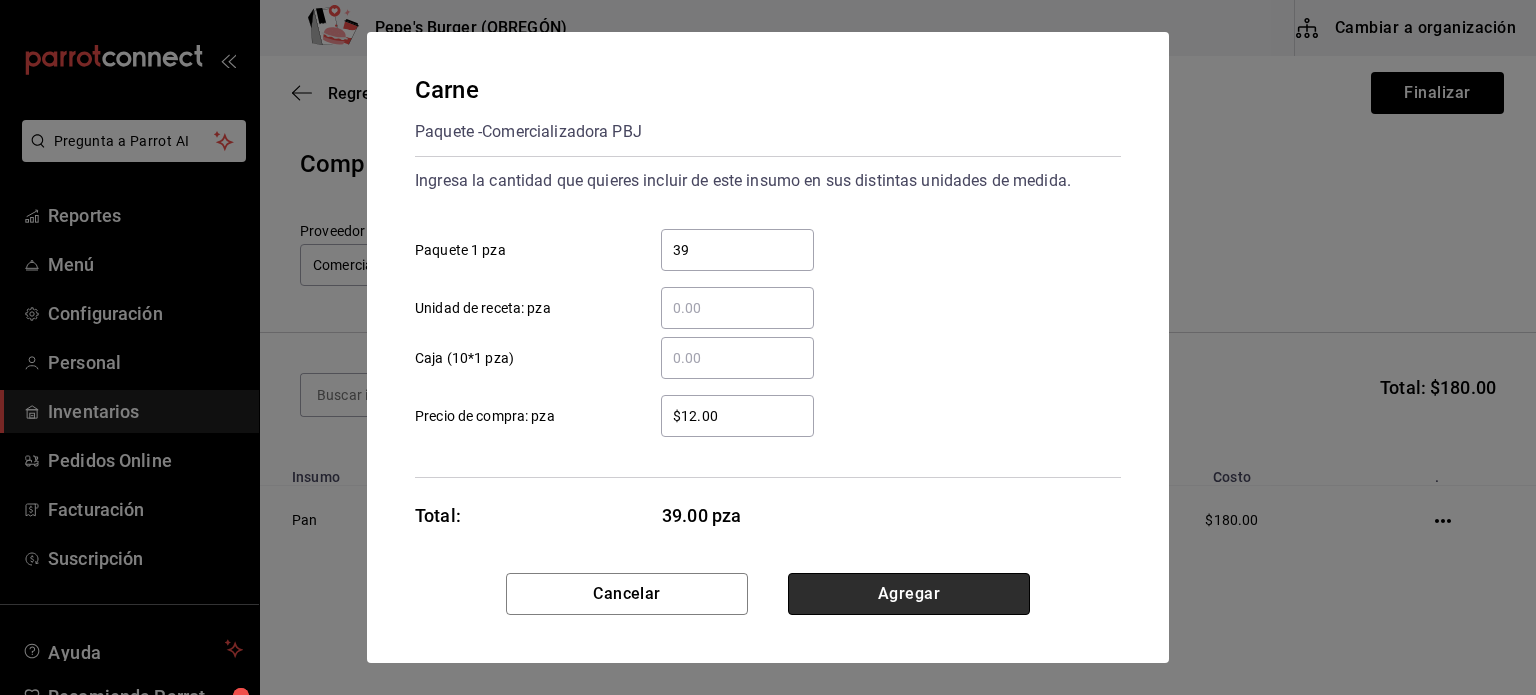click on "Agregar" at bounding box center (909, 594) 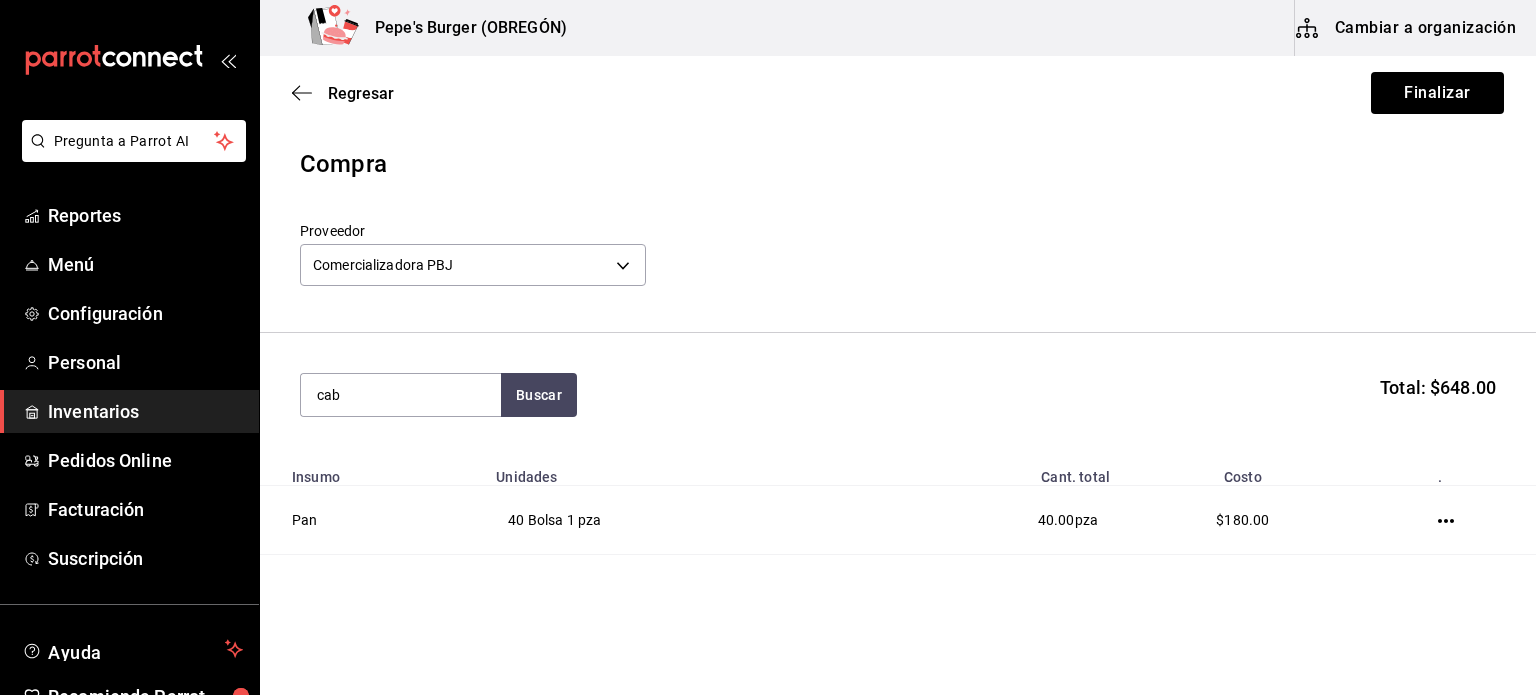 type on "cab" 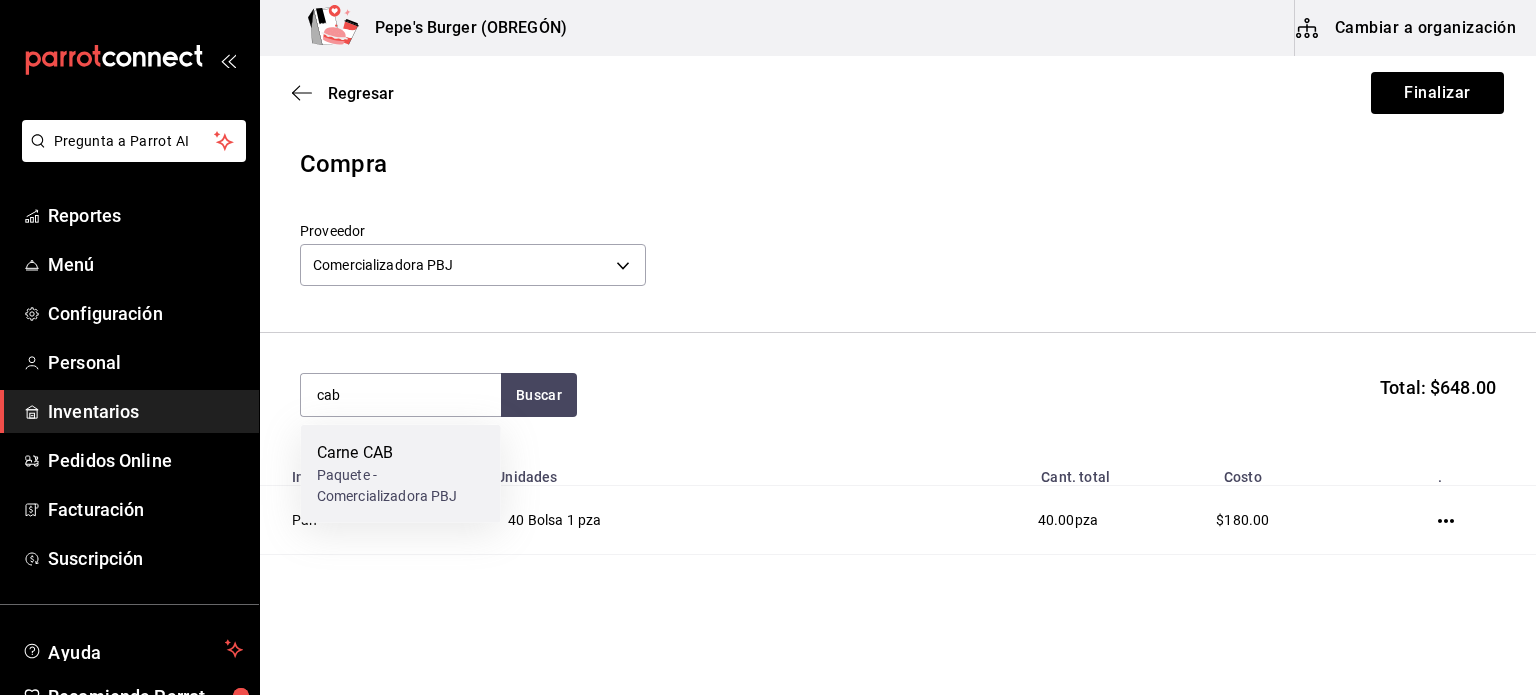 click on "Carne CAB" at bounding box center [401, 453] 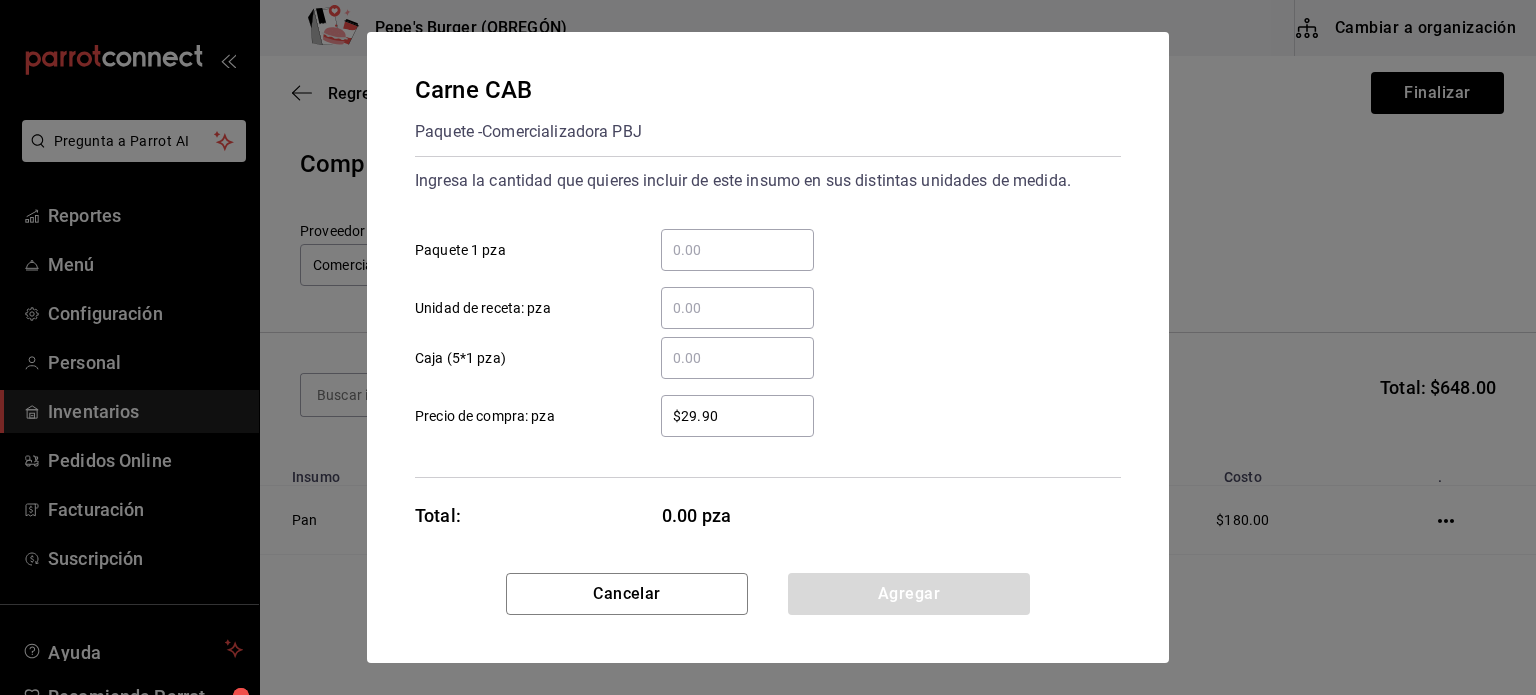 click on "​ Paquete 1 pza" at bounding box center (737, 250) 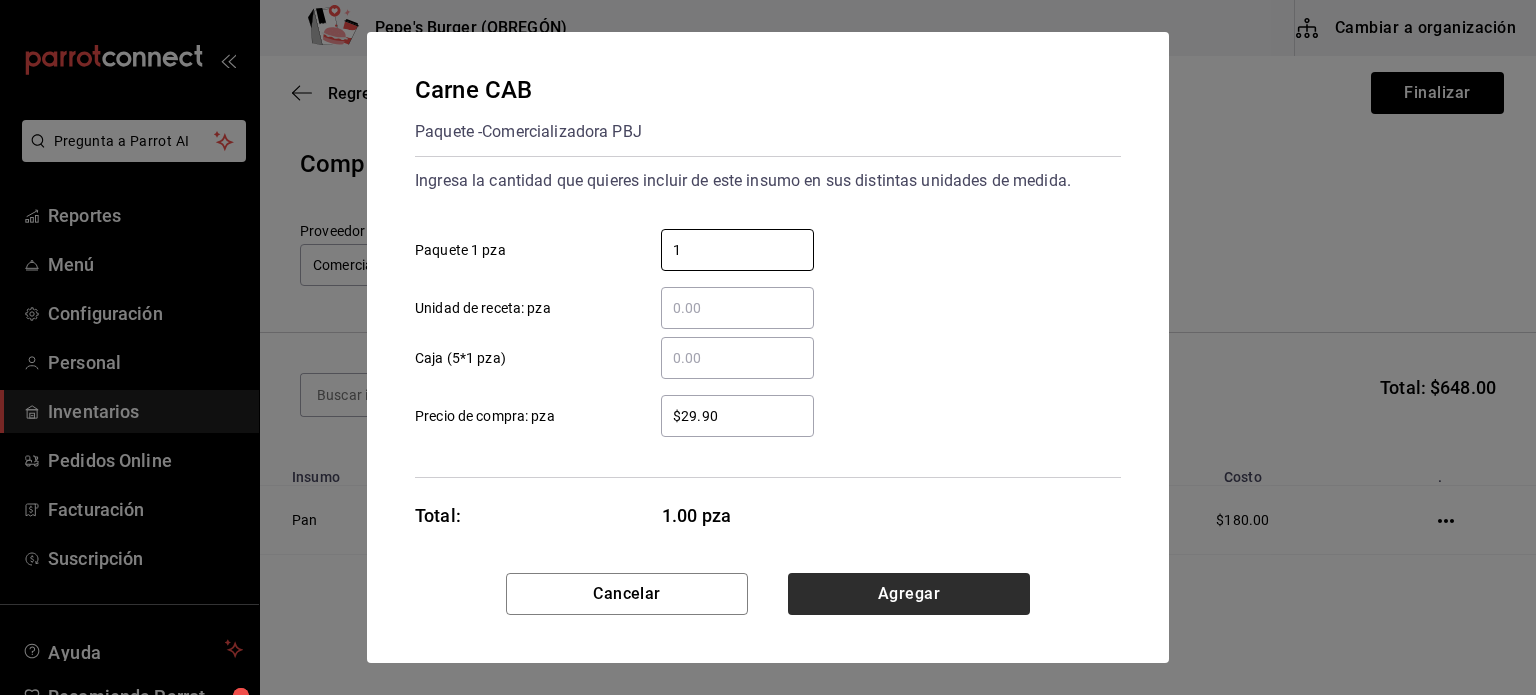 type on "1" 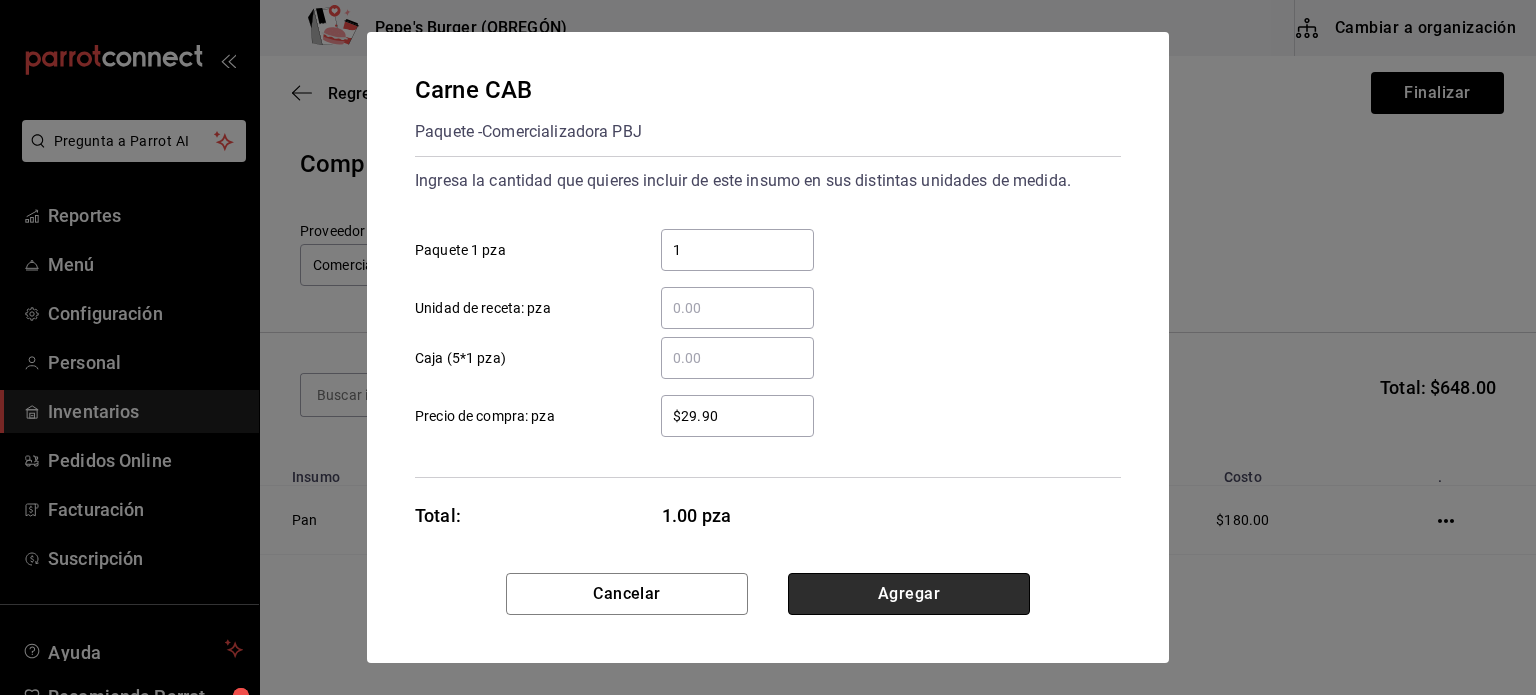 click on "Agregar" at bounding box center [909, 594] 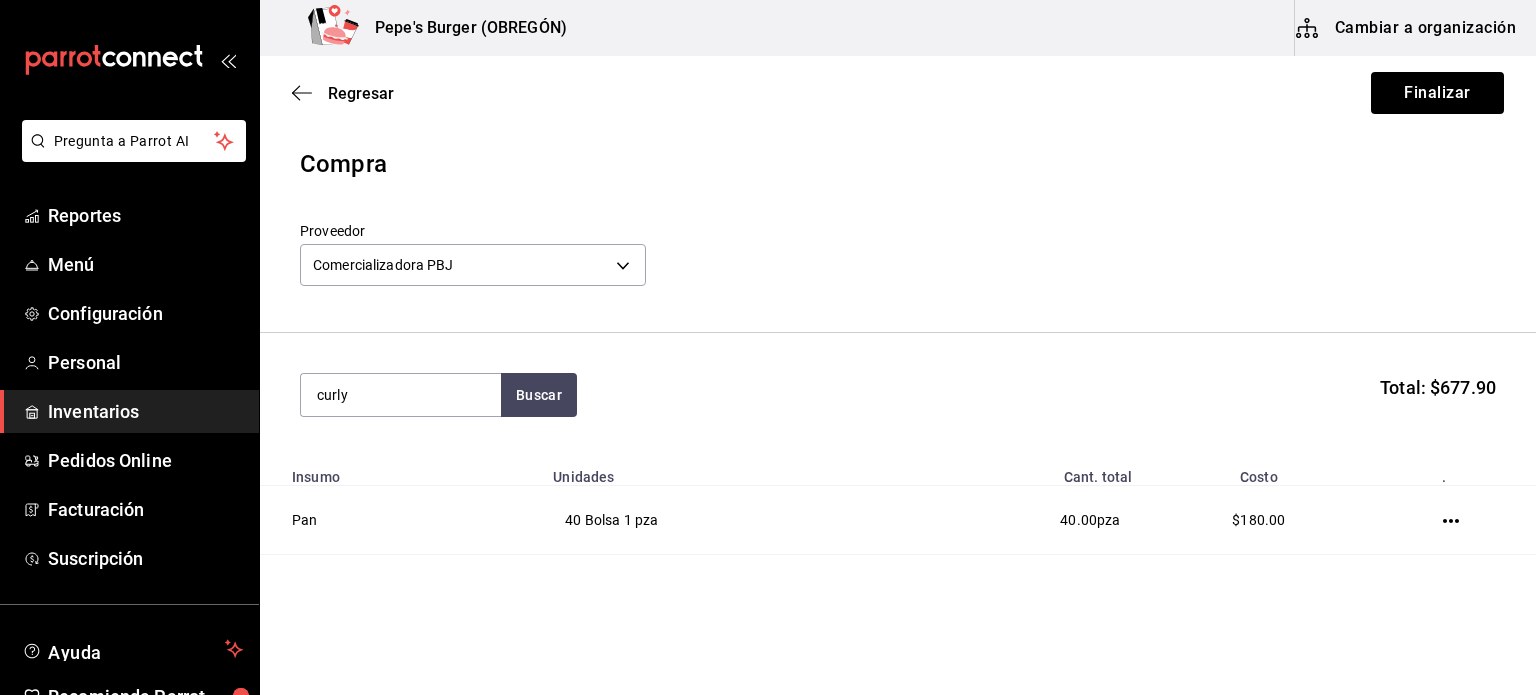 type on "curly" 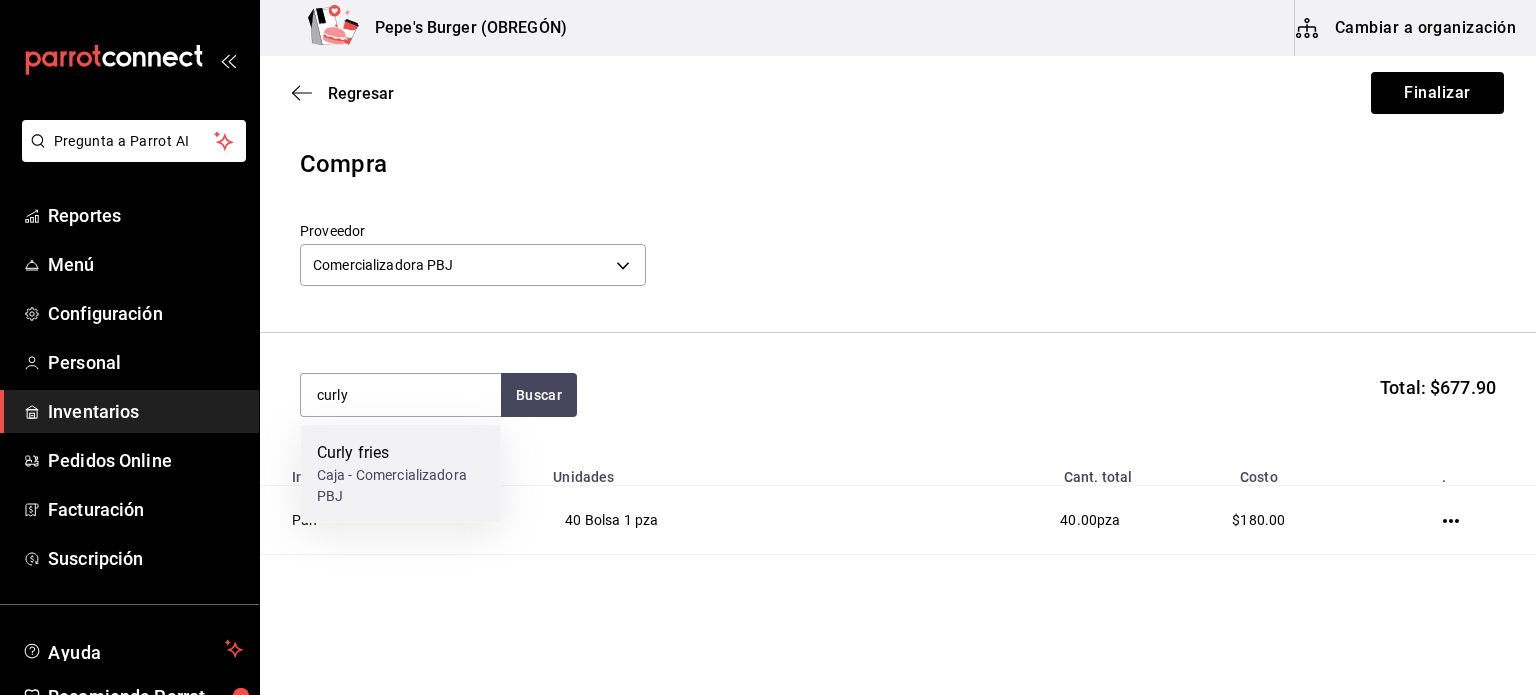 click on "Curly fries" at bounding box center (401, 453) 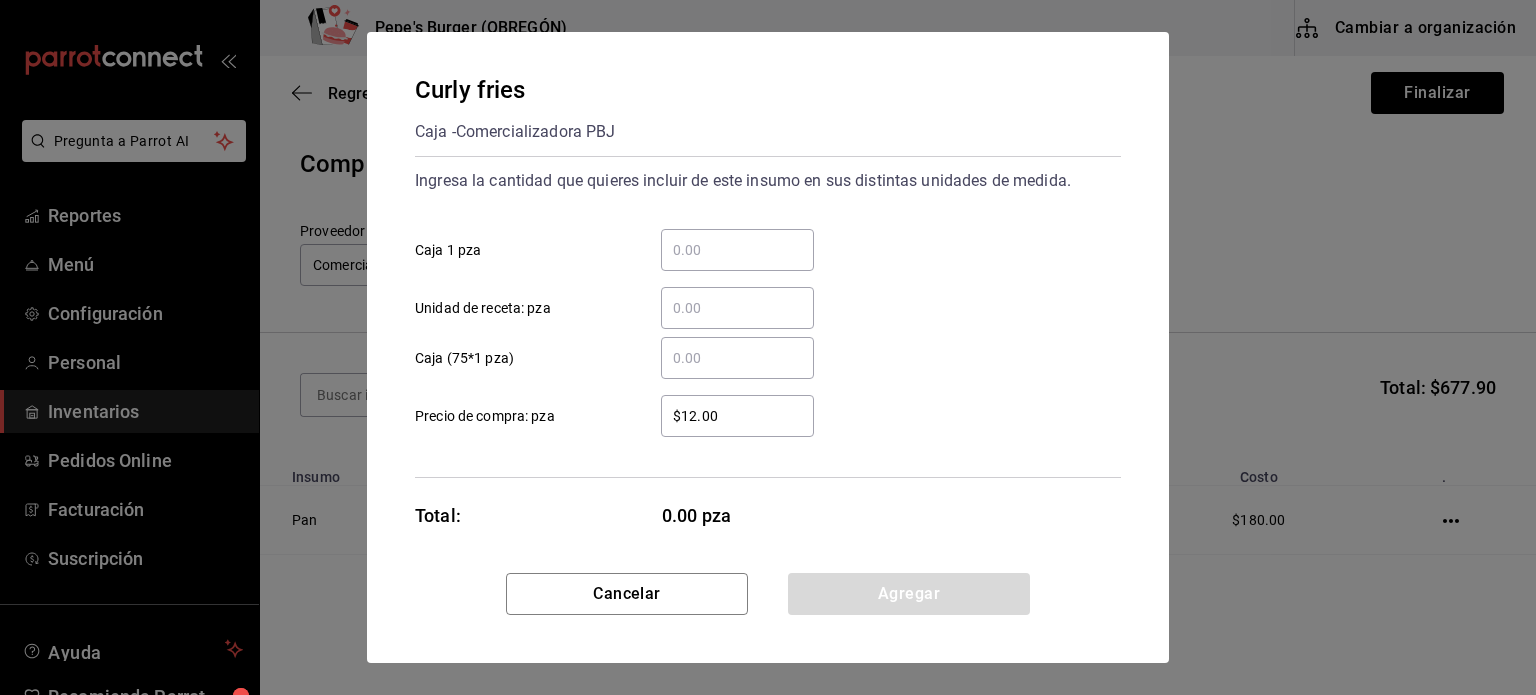 click on "​ Unidad de receta: pza" at bounding box center [760, 300] 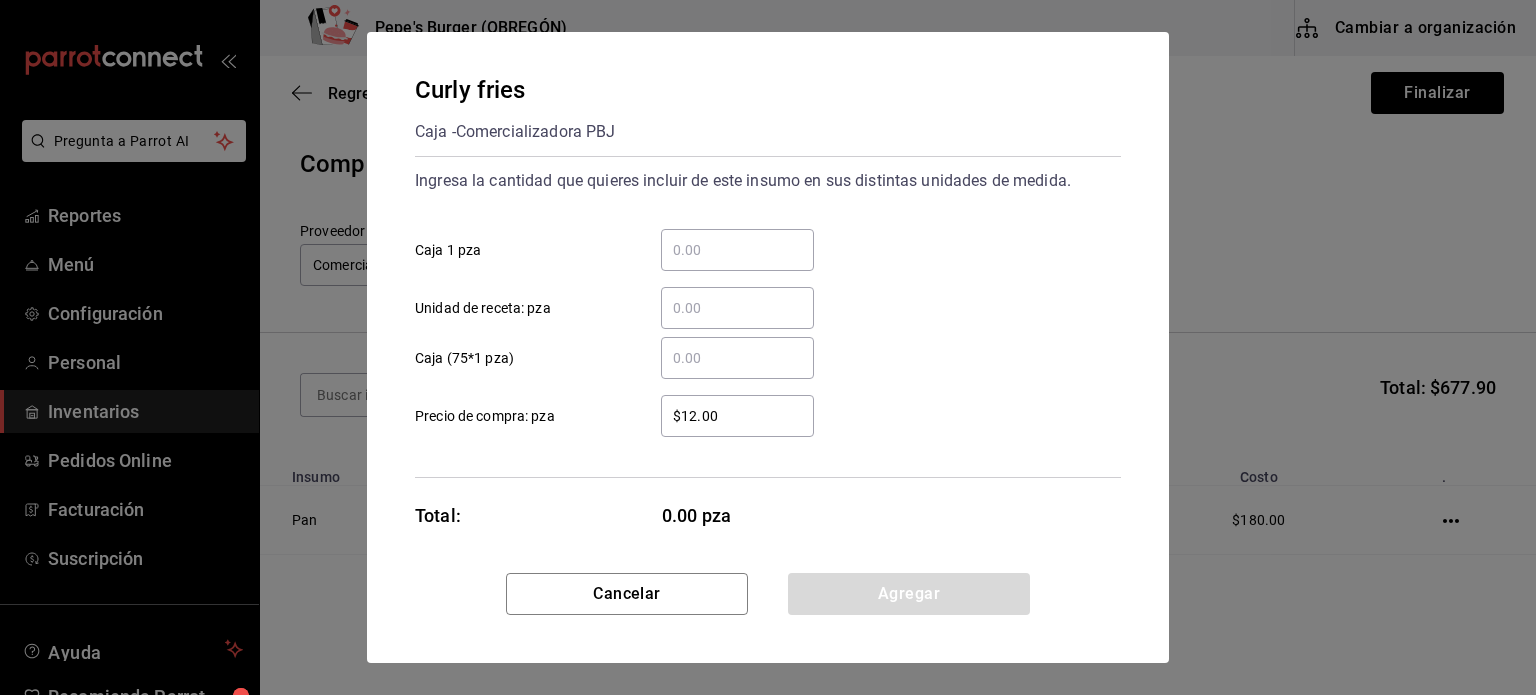 click on "​ Caja 1 pza" at bounding box center [737, 250] 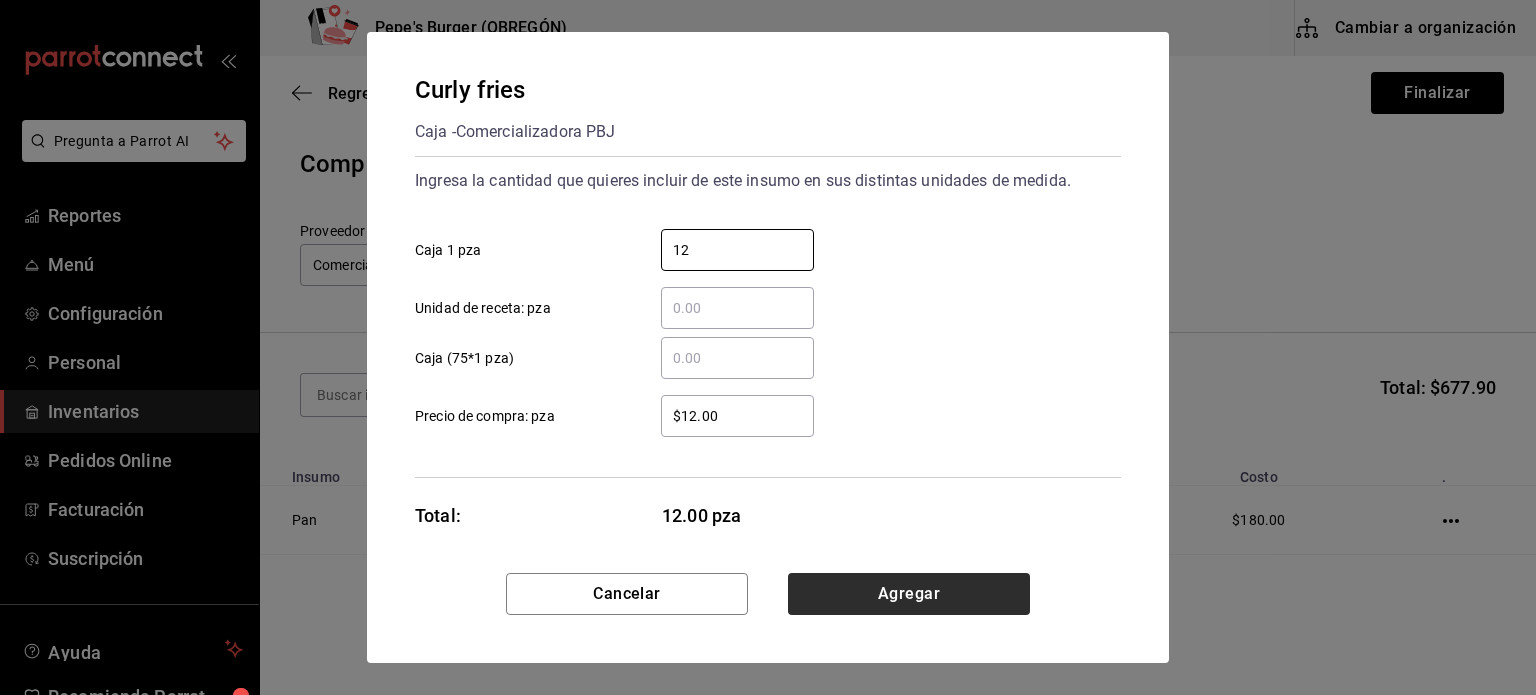 type on "12" 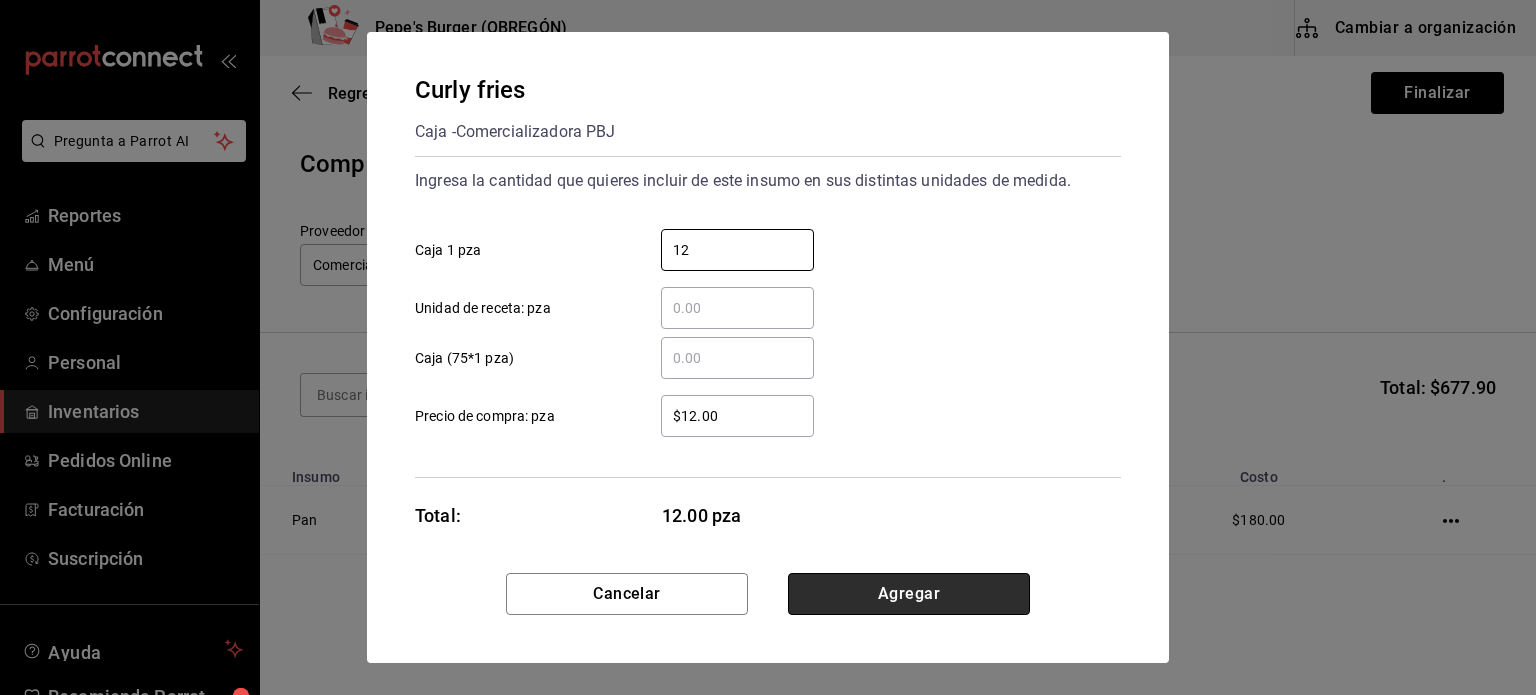 click on "Agregar" at bounding box center (909, 594) 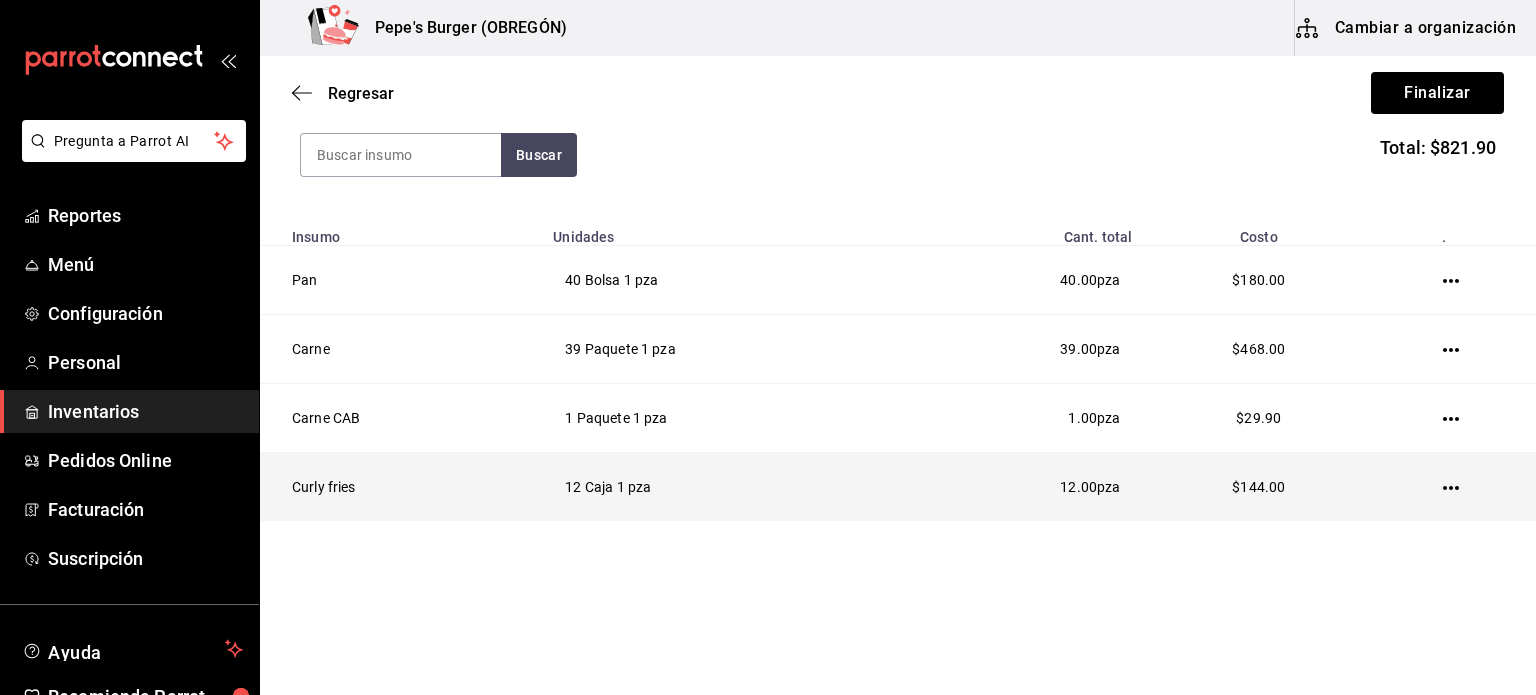 scroll, scrollTop: 242, scrollLeft: 0, axis: vertical 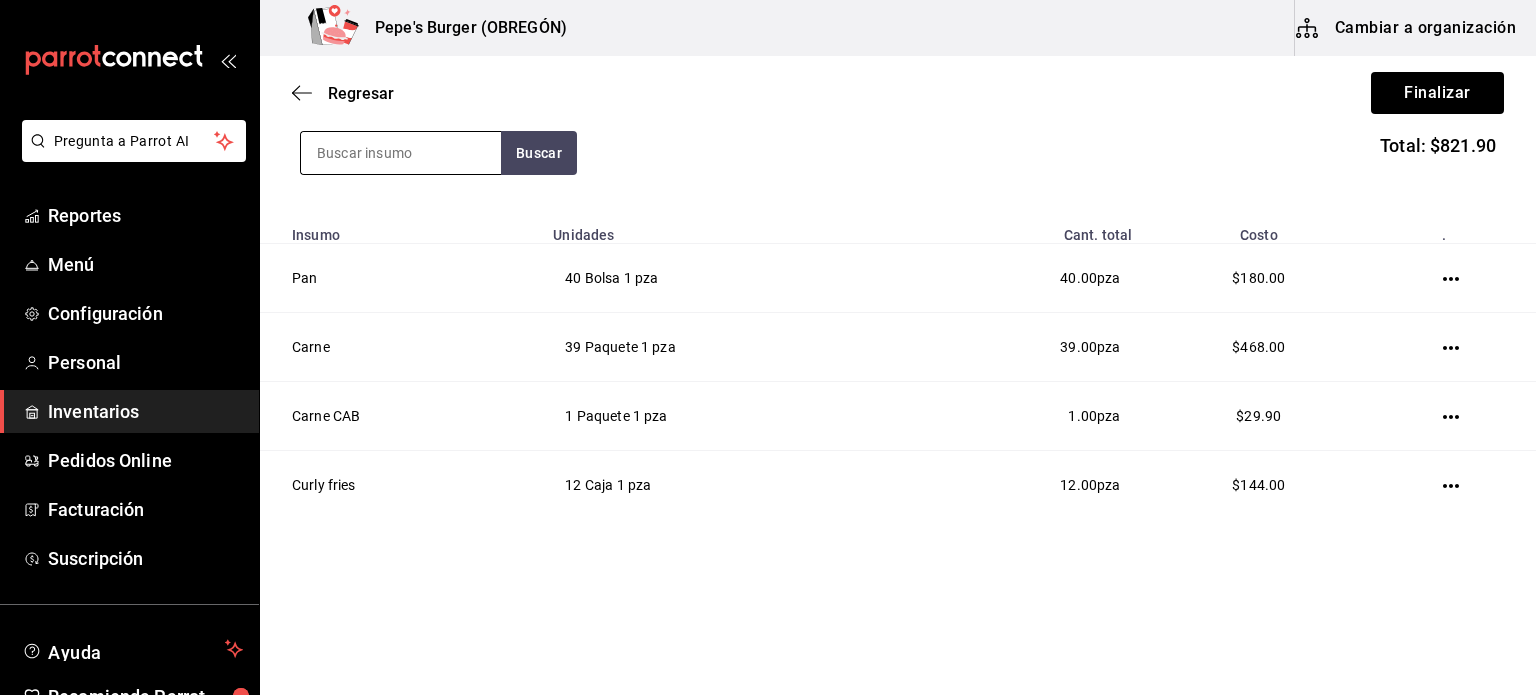 click at bounding box center (401, 153) 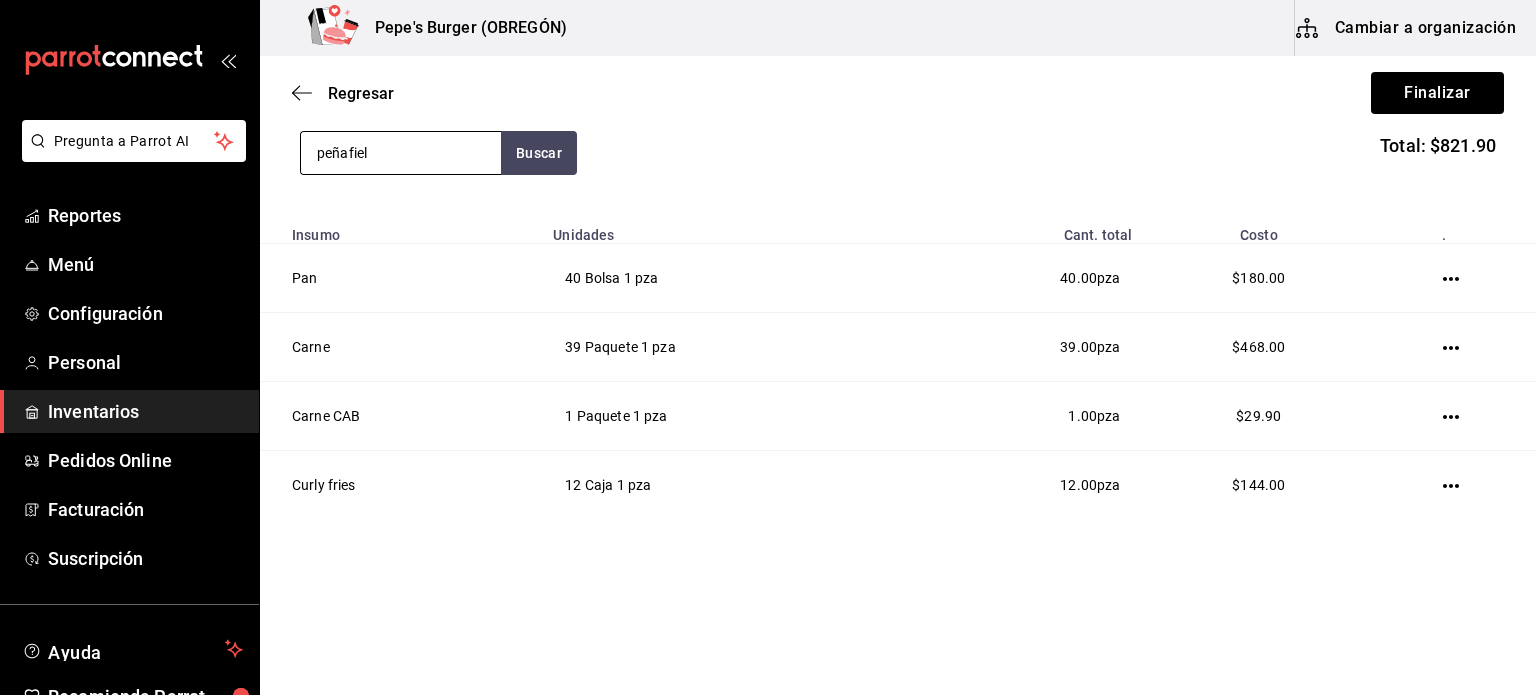 type on "peñafiel" 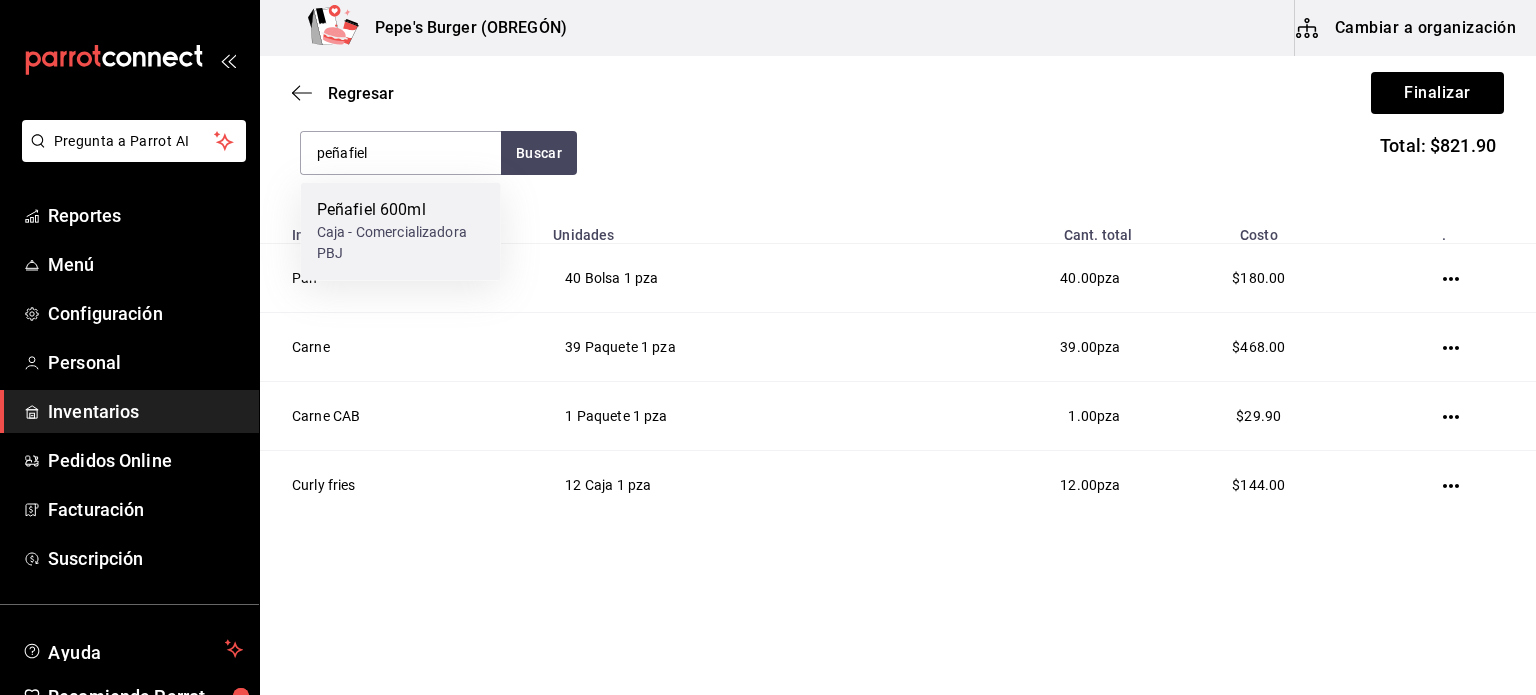 click on "Caja - Comercializadora PBJ" at bounding box center [401, 243] 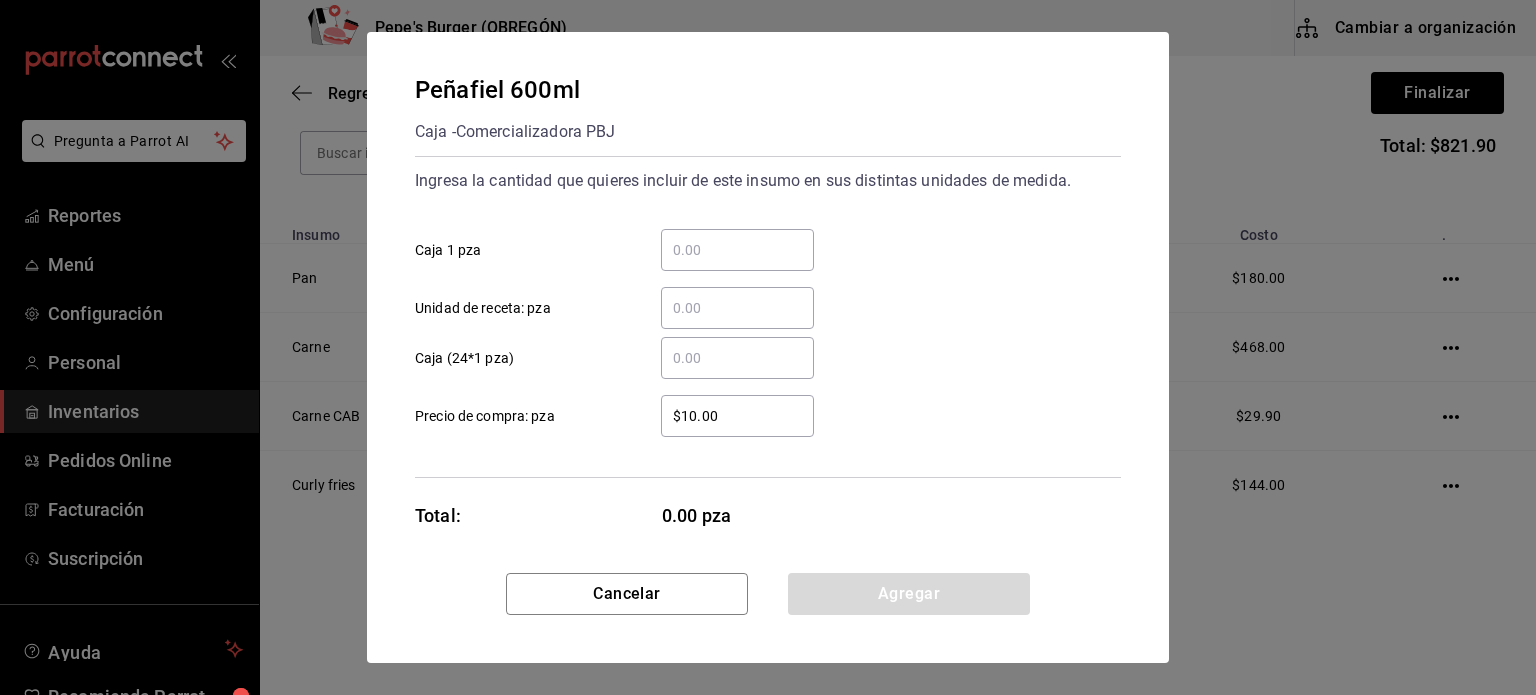click on "​" at bounding box center [737, 250] 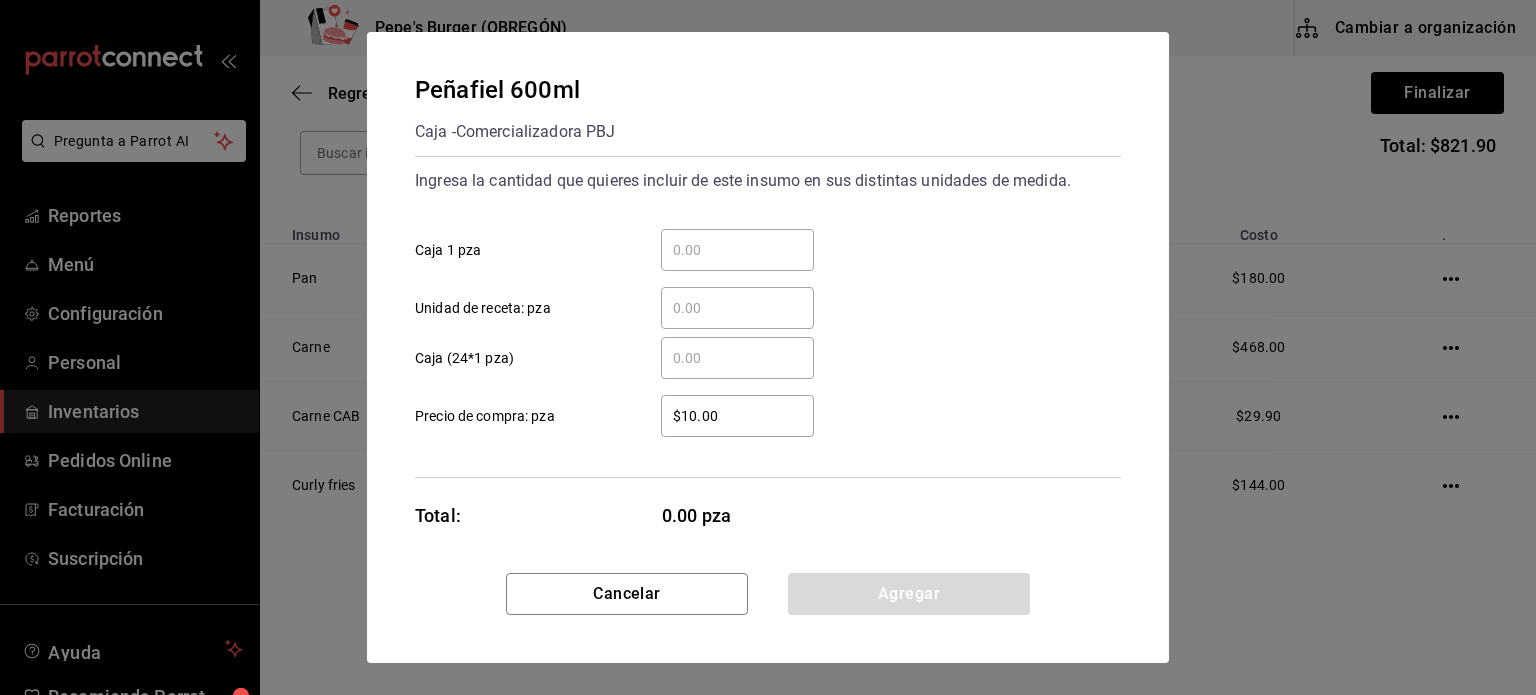 click on "​ Caja 1 pza" at bounding box center [737, 250] 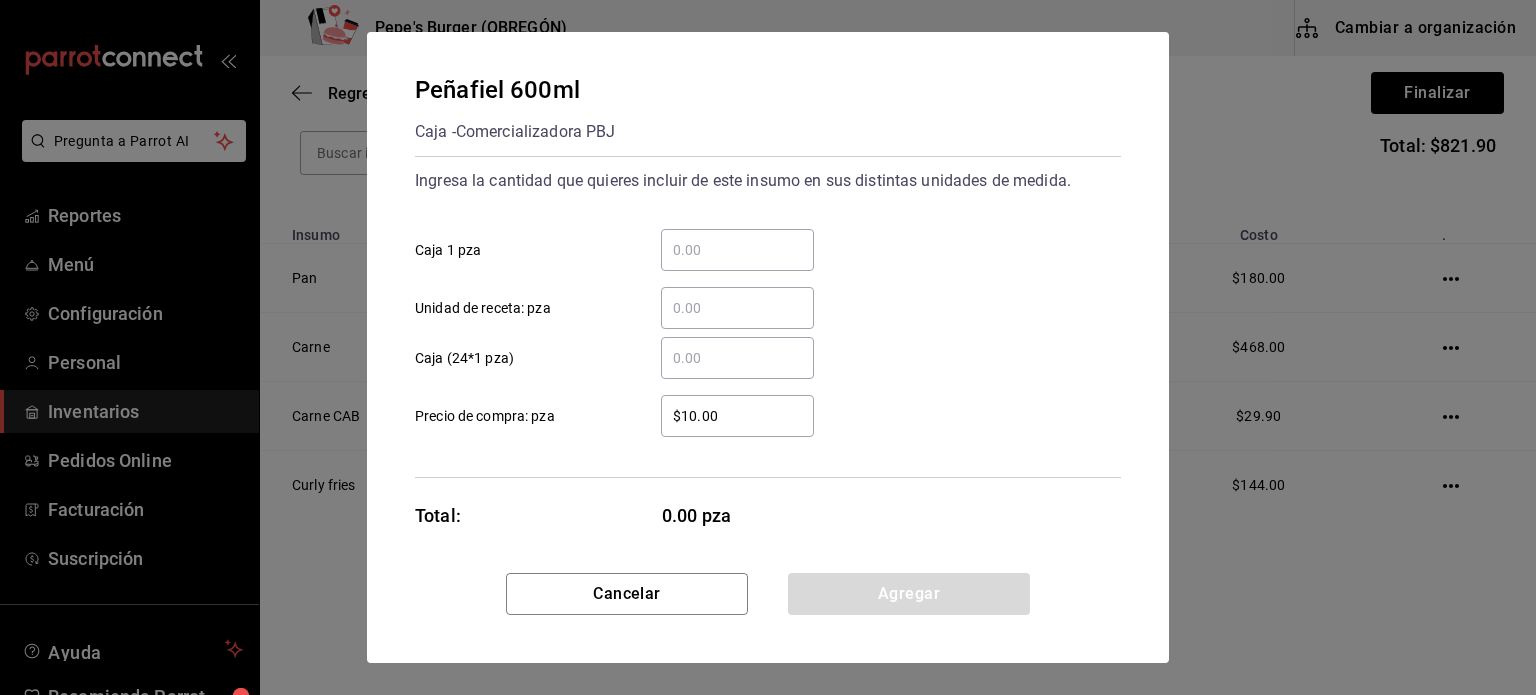 click on "​ Caja 1 pza" at bounding box center (737, 250) 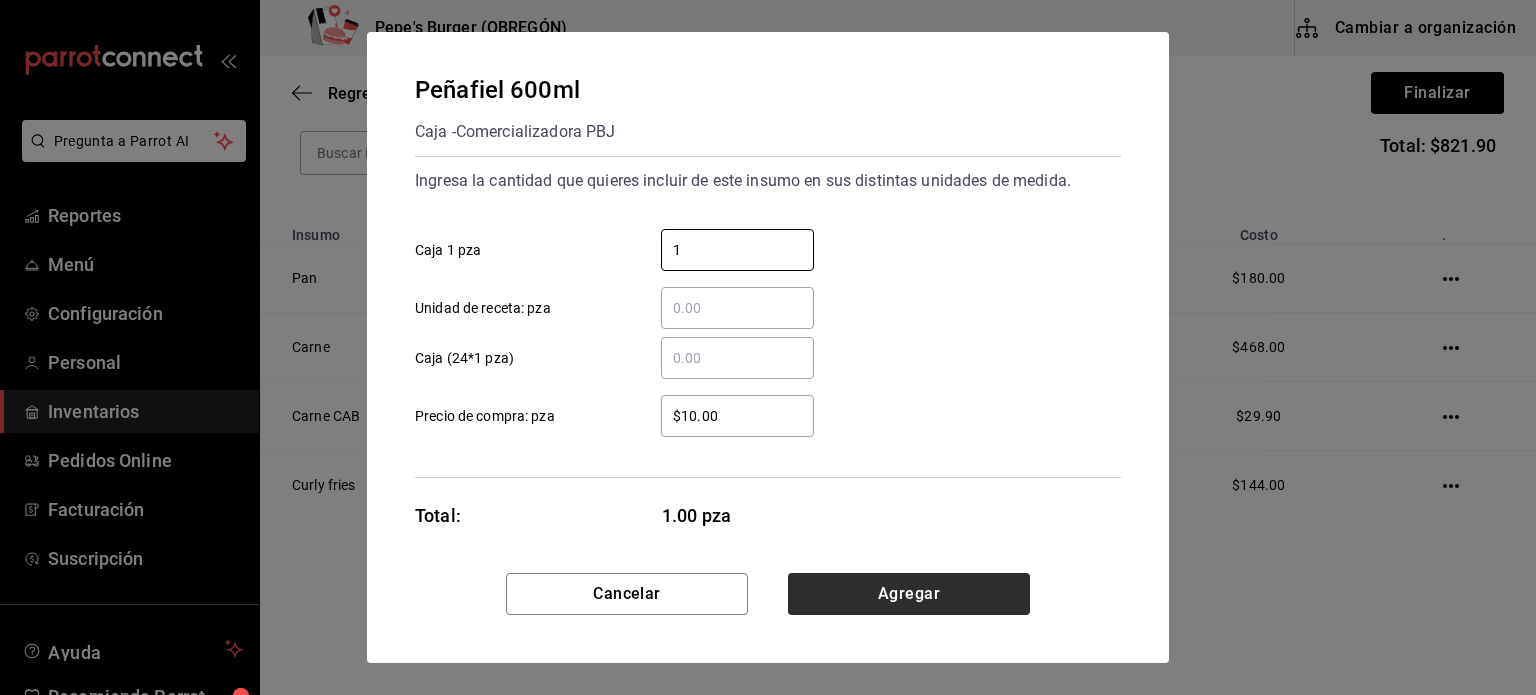 type on "1" 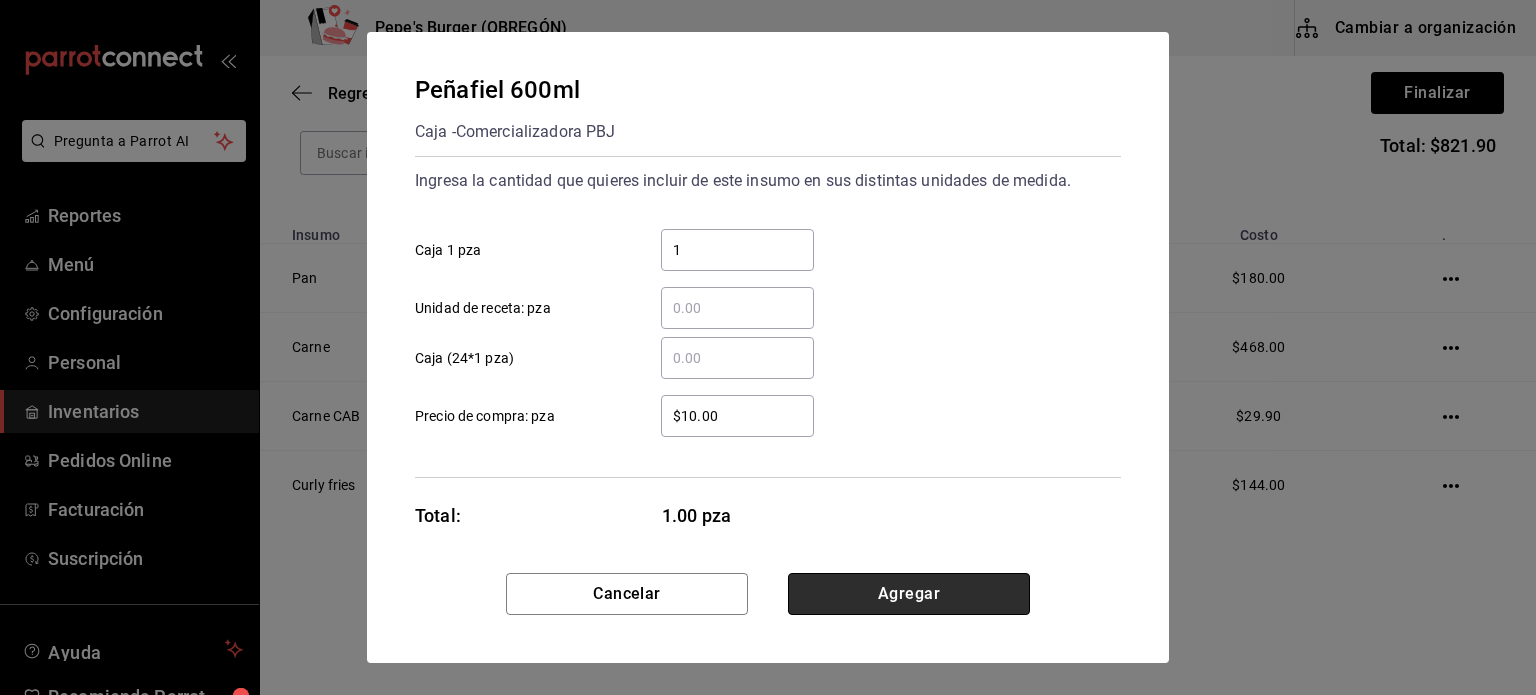 click on "Agregar" at bounding box center [909, 594] 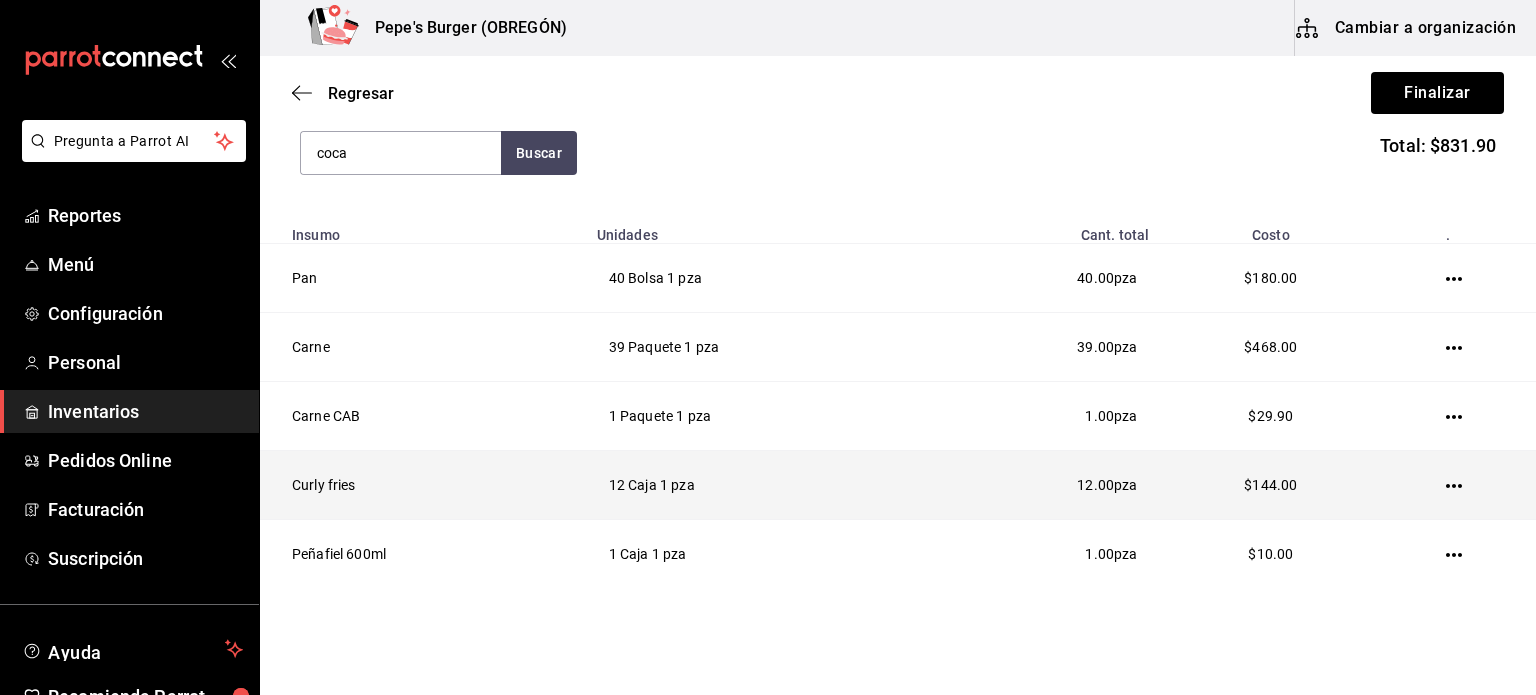 type on "coca" 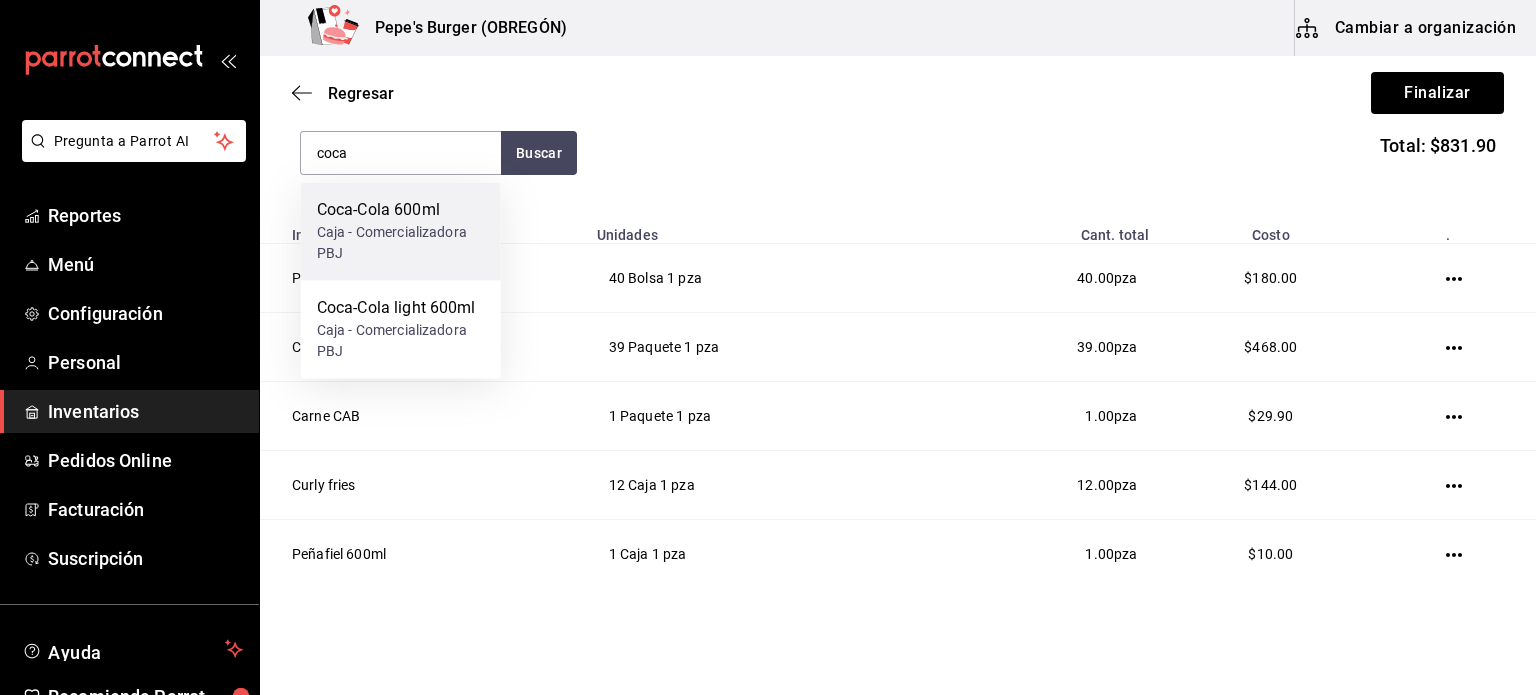 click on "Caja - Comercializadora PBJ" at bounding box center (401, 243) 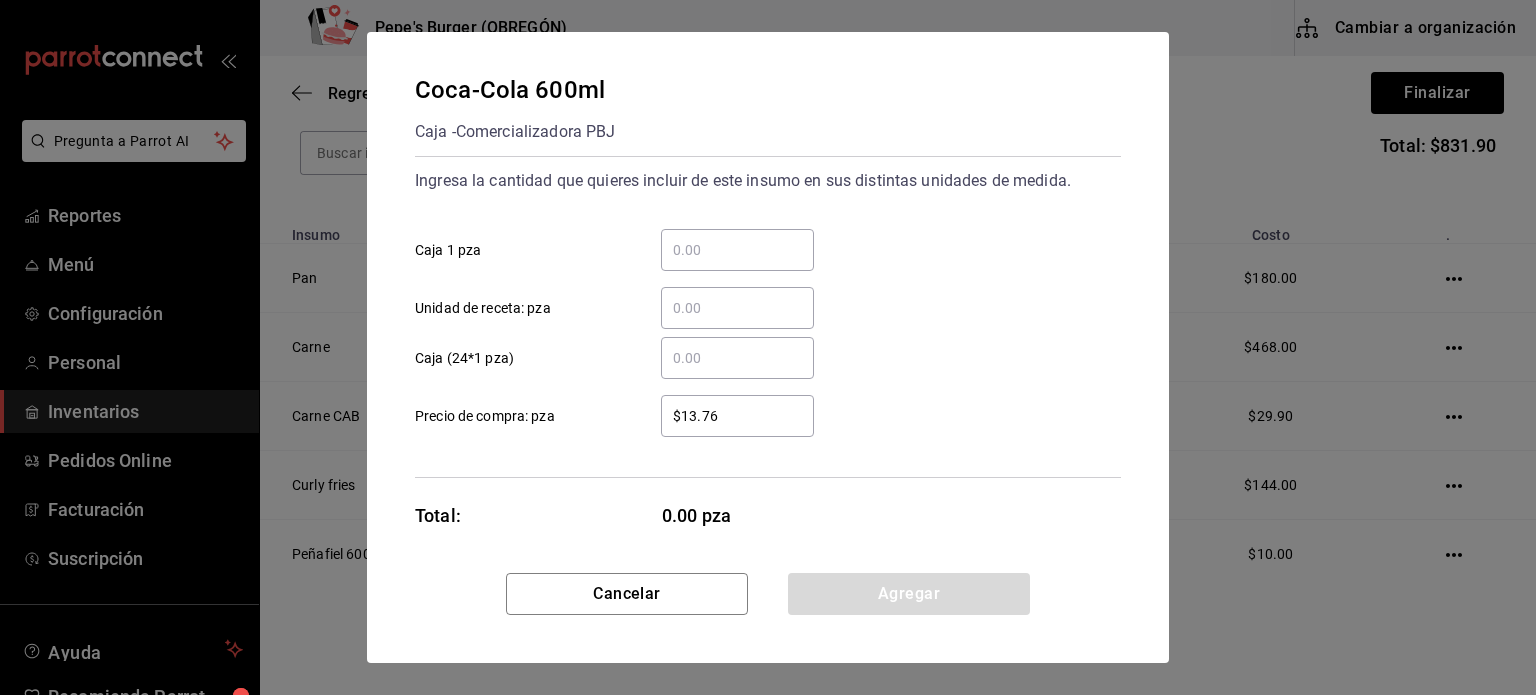 click on "​" at bounding box center (737, 250) 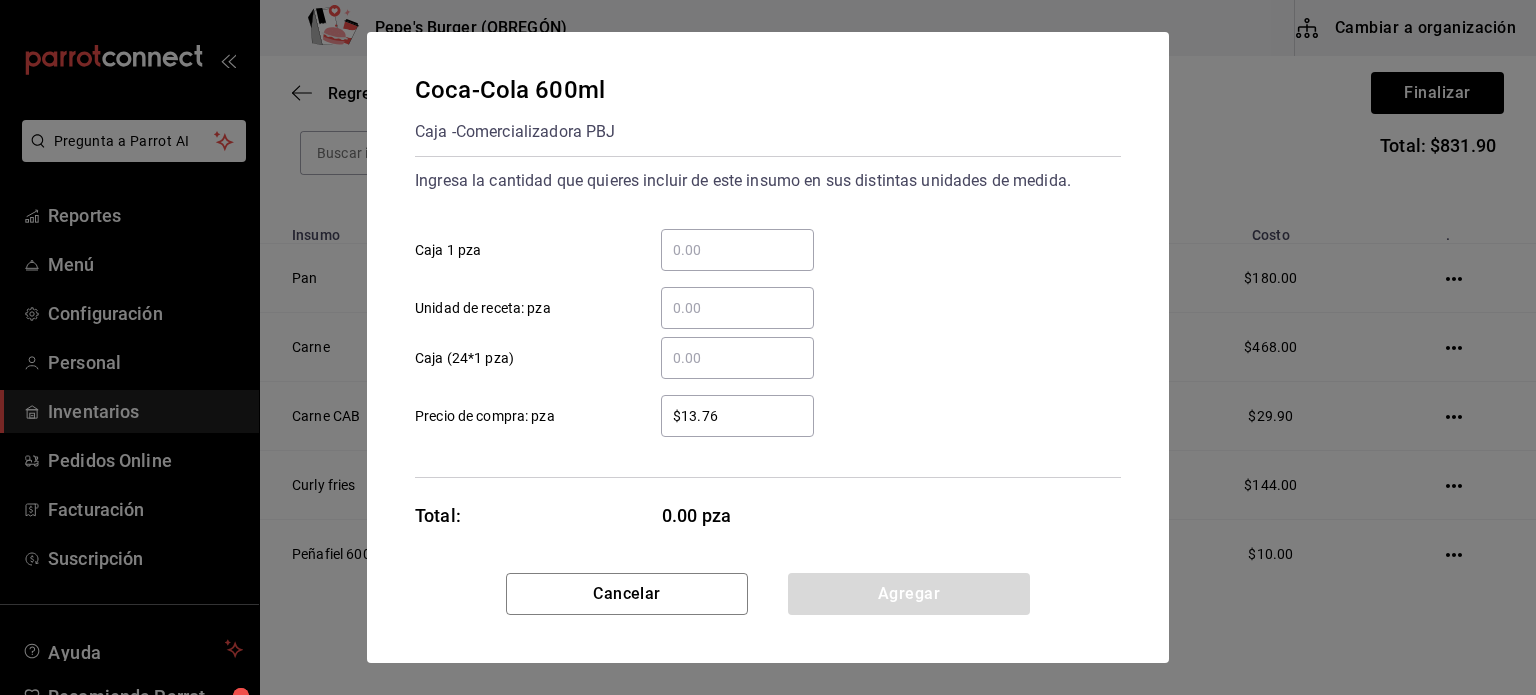click on "​ Caja 1 pza" at bounding box center (737, 250) 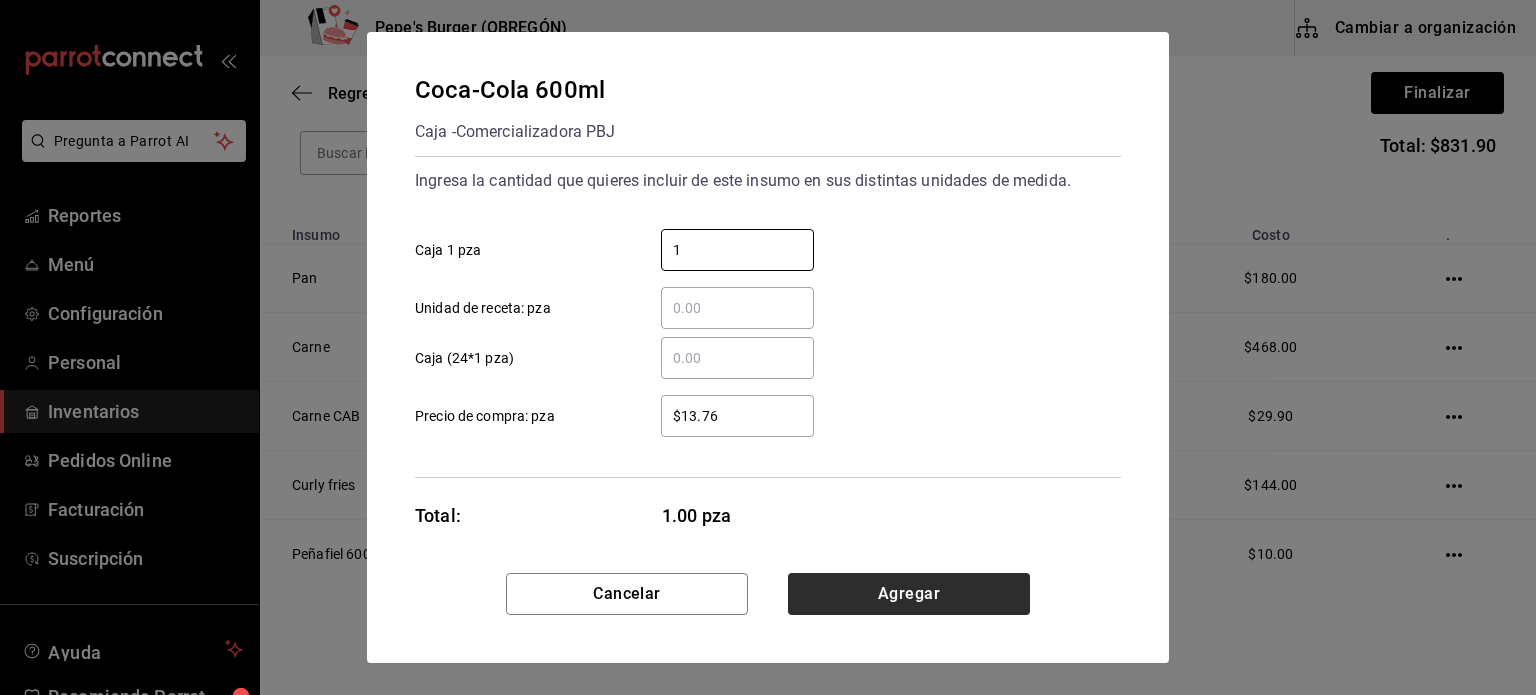 type on "1" 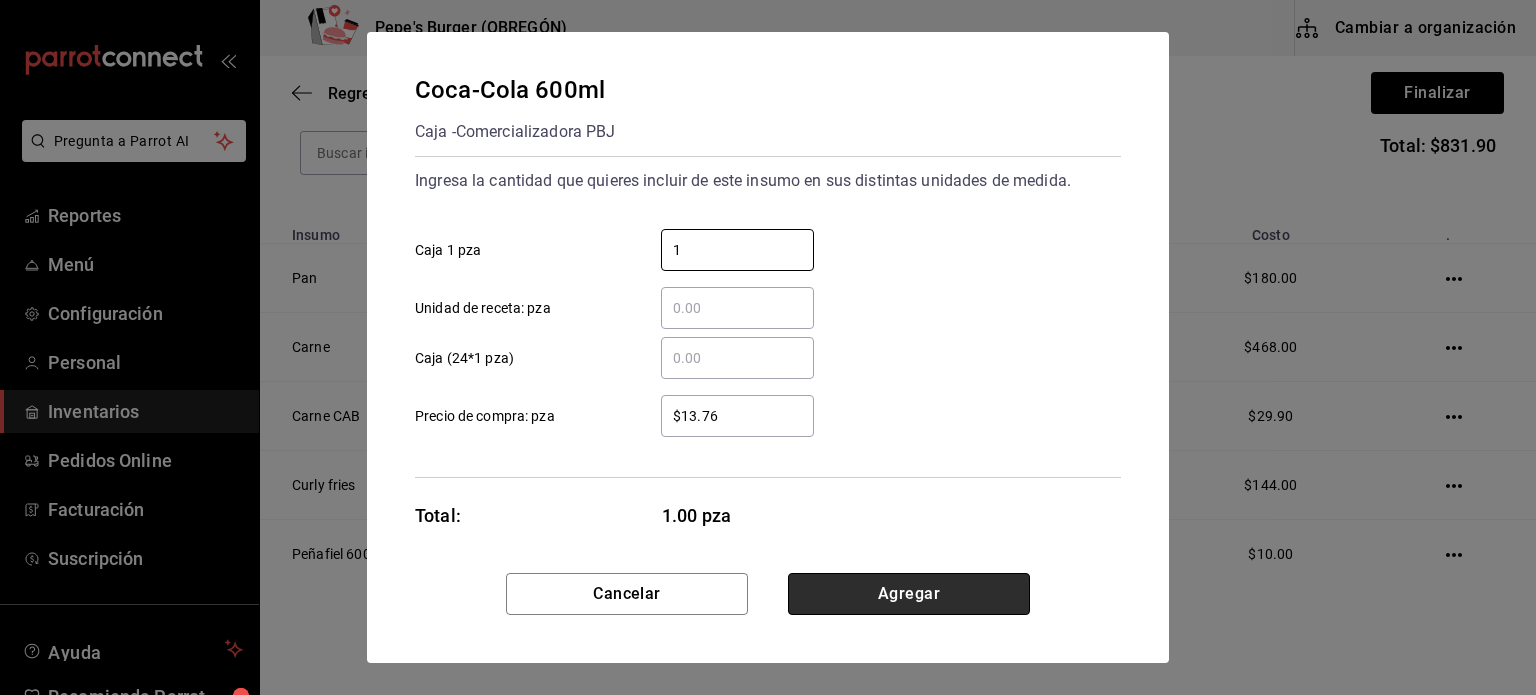 click on "Agregar" at bounding box center (909, 594) 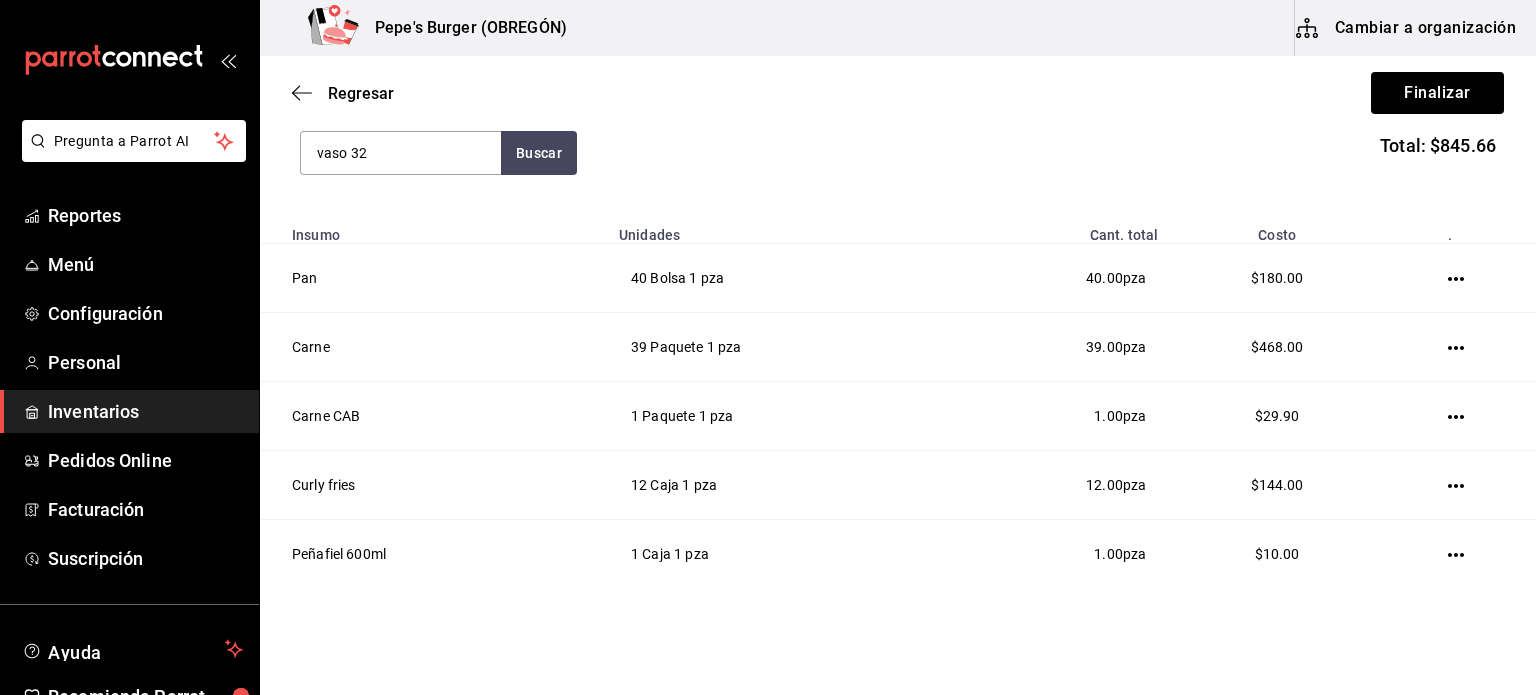 type on "vaso 32" 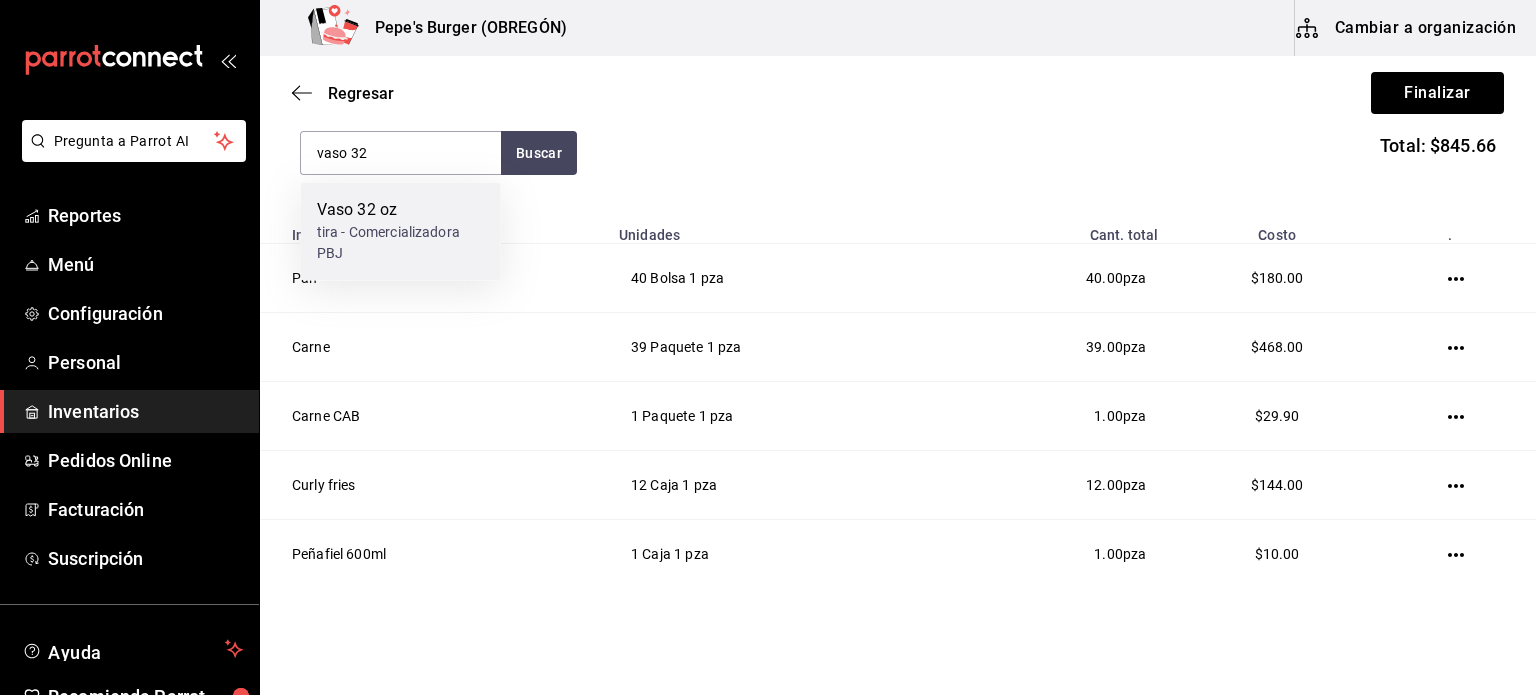 click on "tira - Comercializadora PBJ" at bounding box center [401, 243] 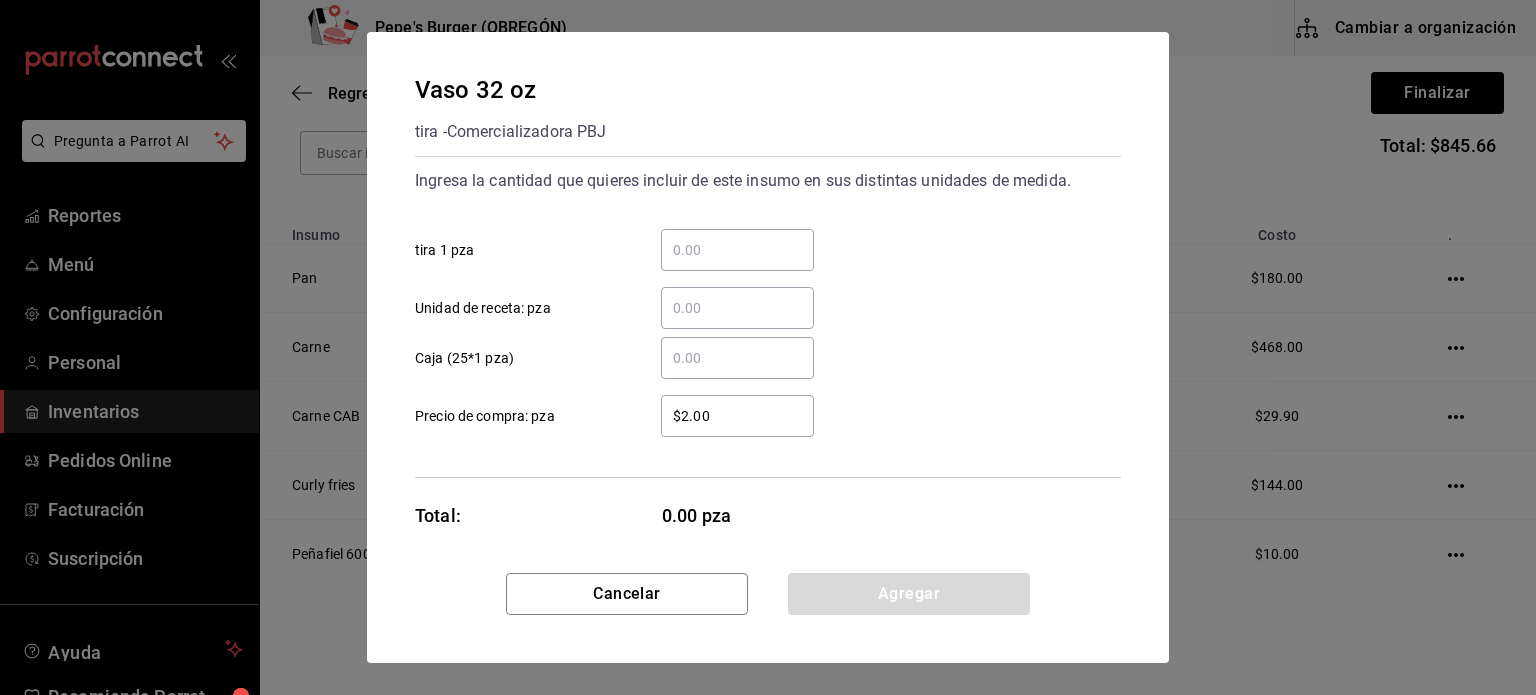 click on "​ tira 1 pza" at bounding box center [737, 250] 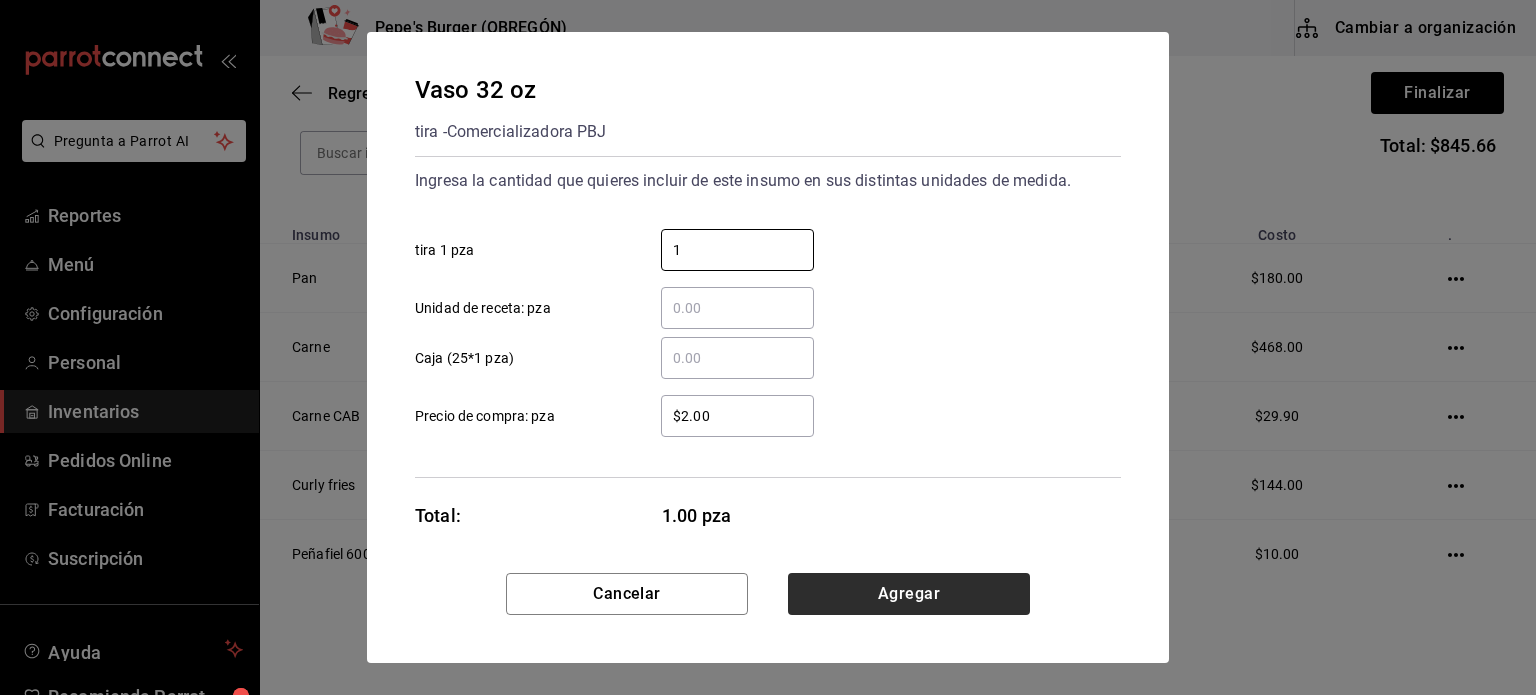 type on "1" 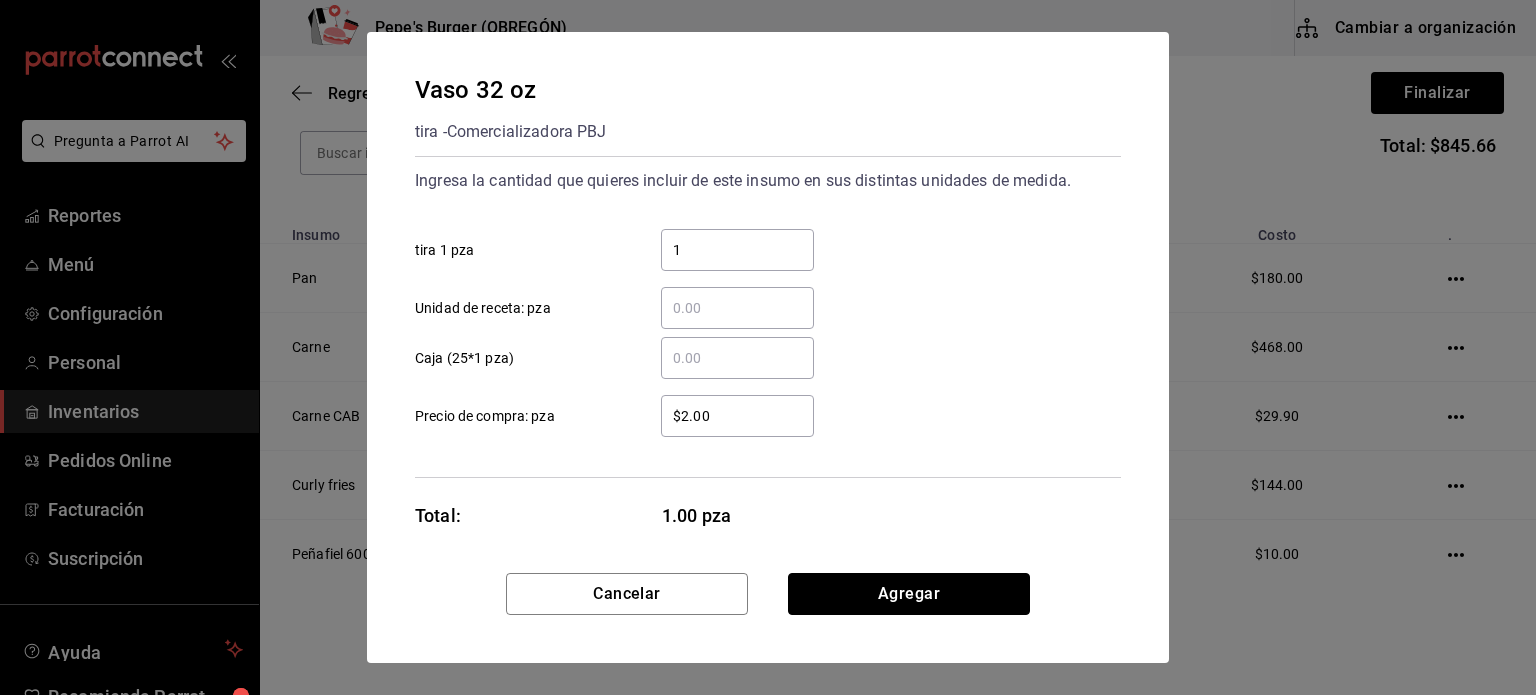 click on "Agregar" at bounding box center [909, 594] 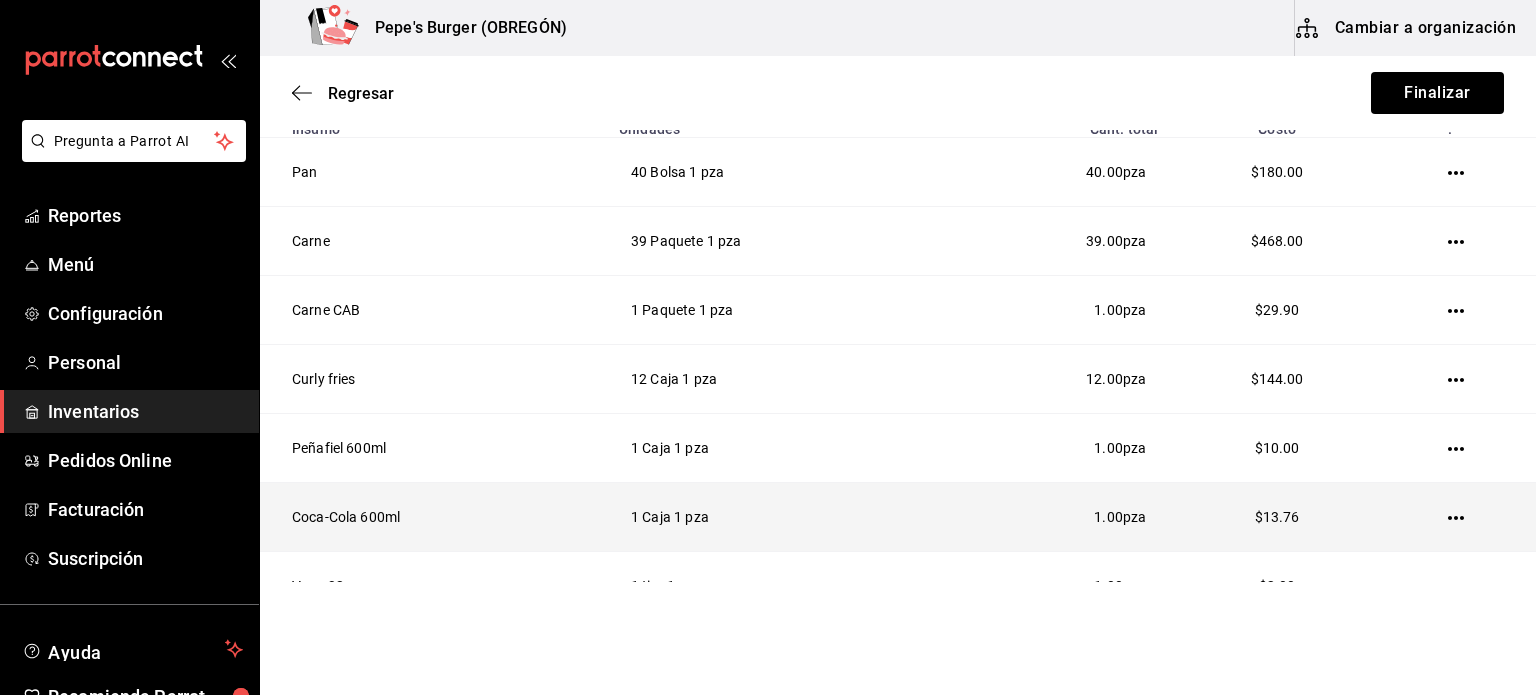 scroll, scrollTop: 448, scrollLeft: 0, axis: vertical 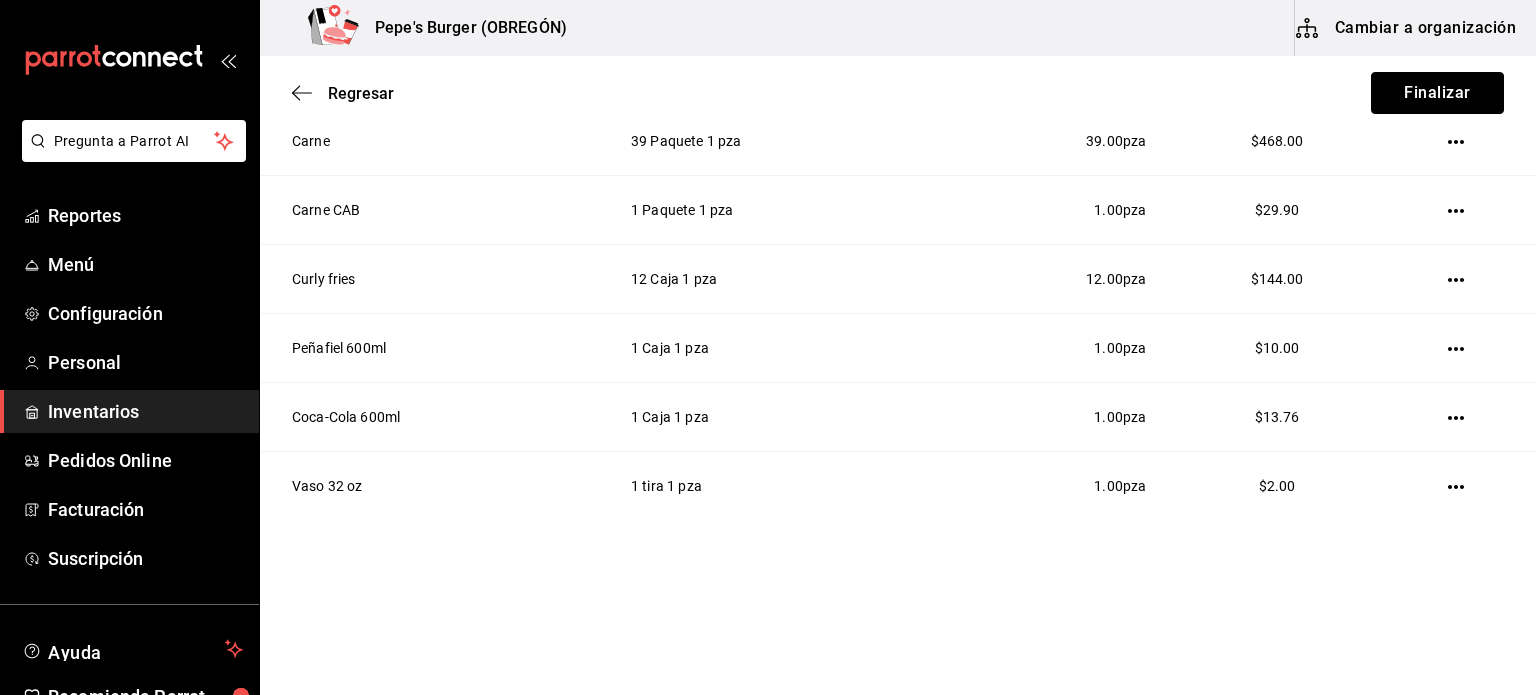 click on "Finalizar" at bounding box center (1437, 93) 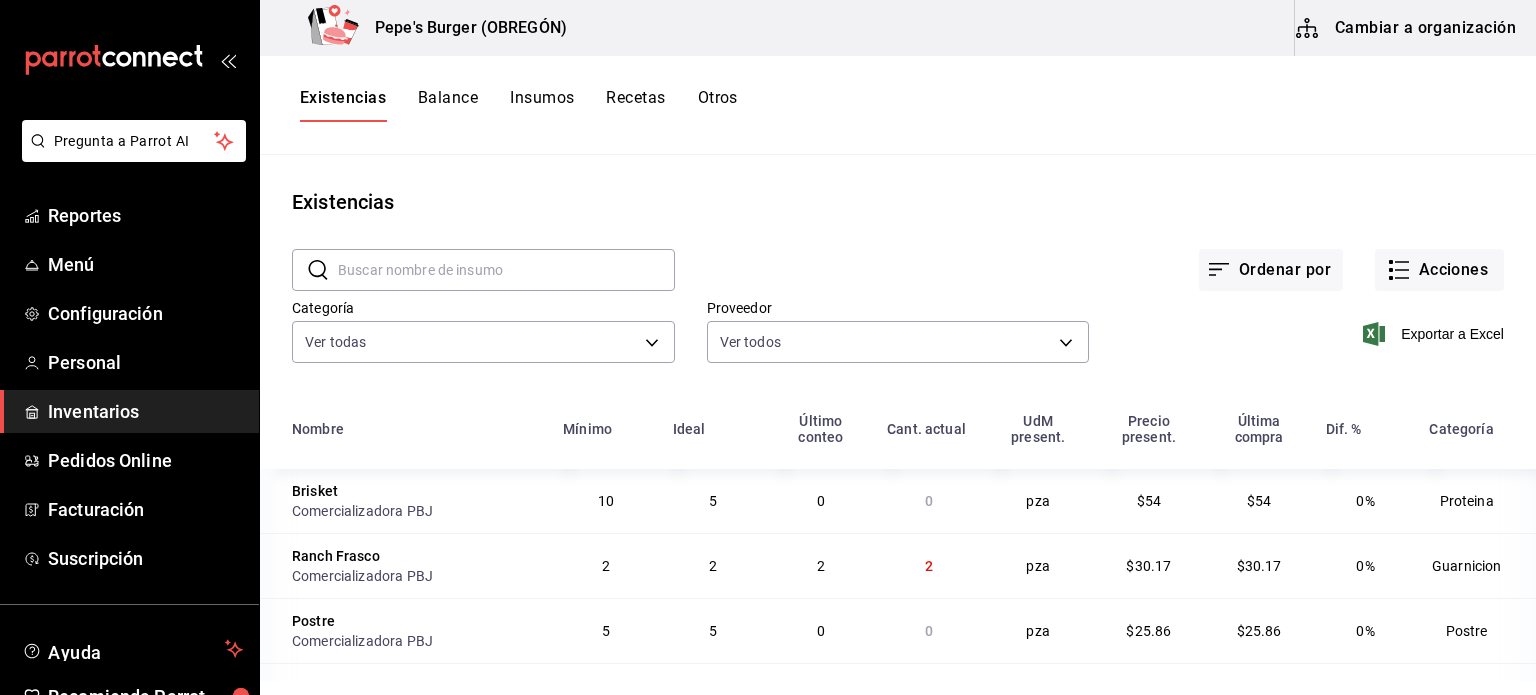 click on "Ordenar por Acciones" at bounding box center [1089, 254] 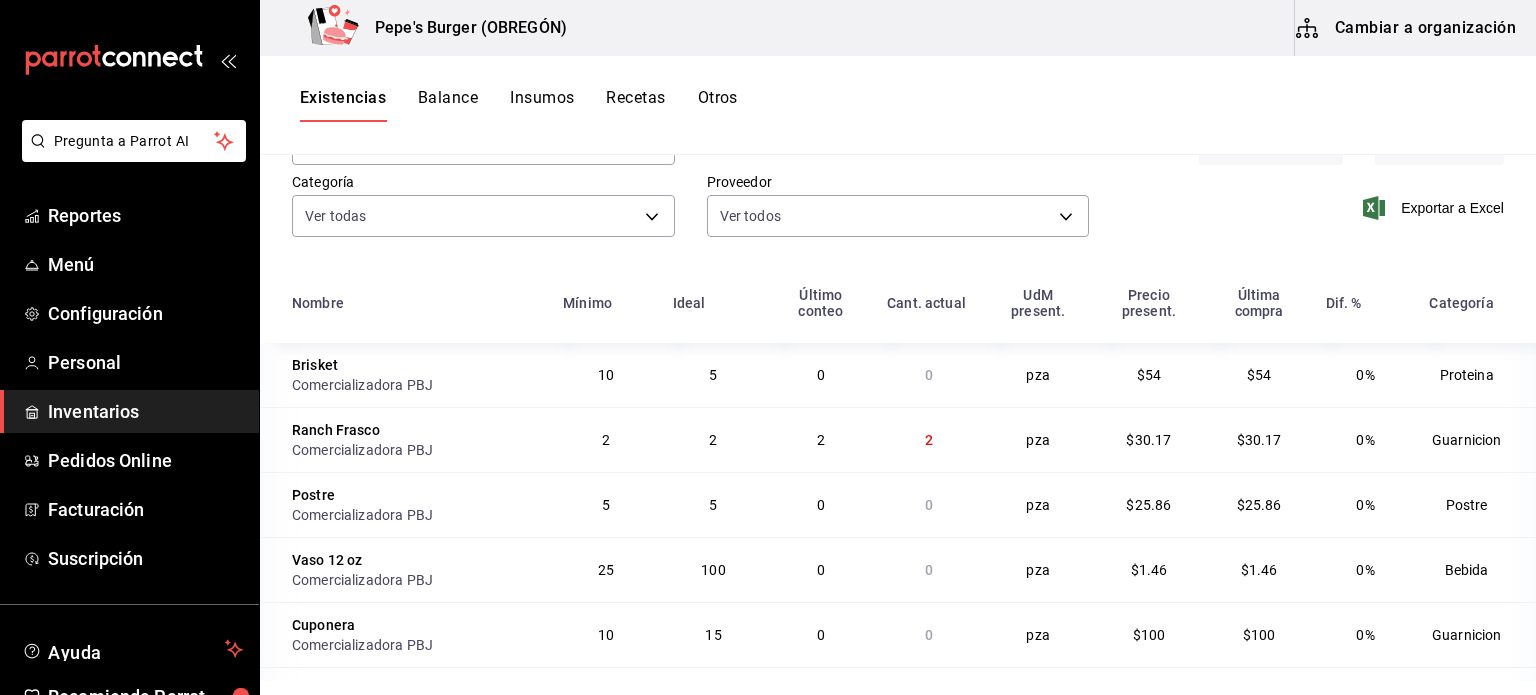 scroll, scrollTop: 244, scrollLeft: 0, axis: vertical 